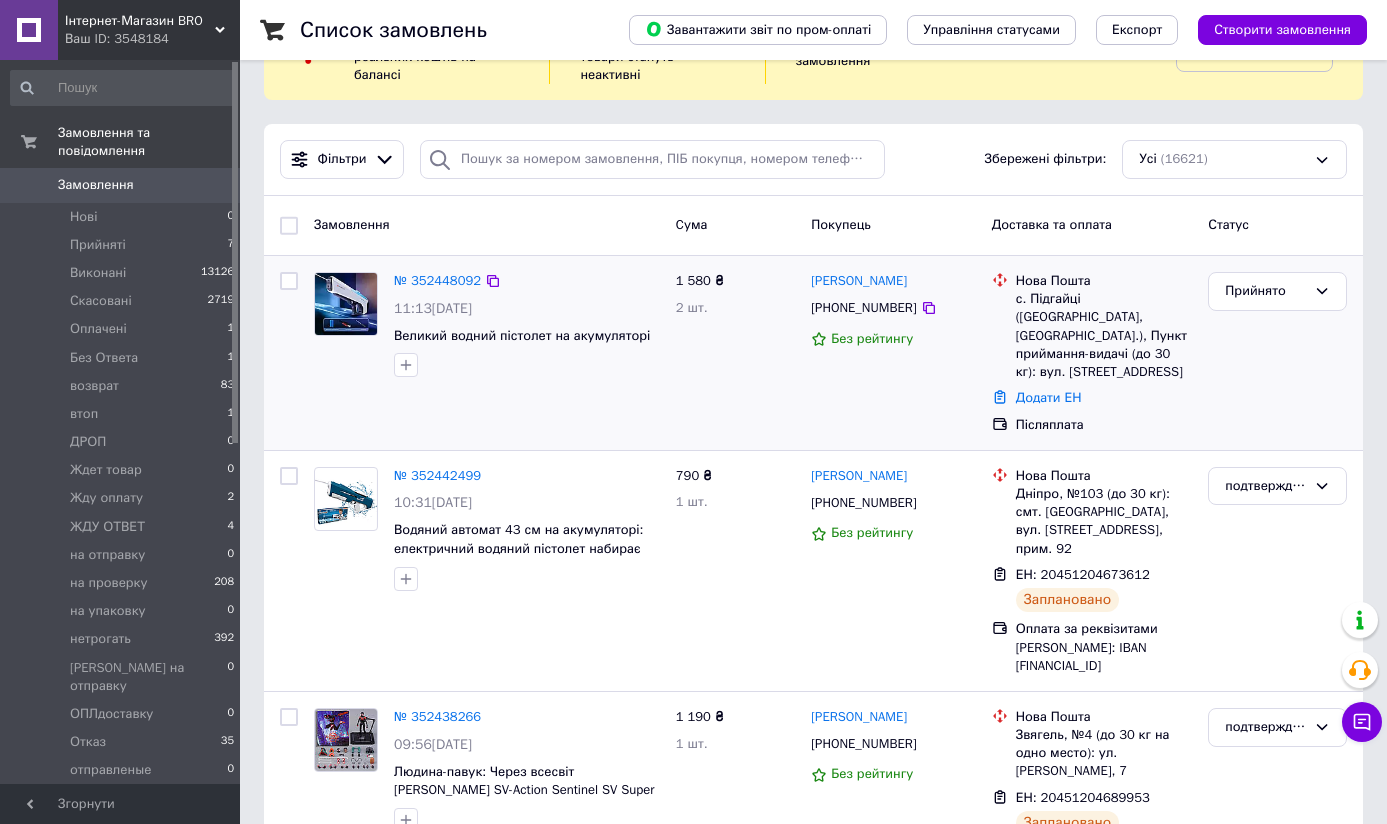 scroll, scrollTop: 81, scrollLeft: 0, axis: vertical 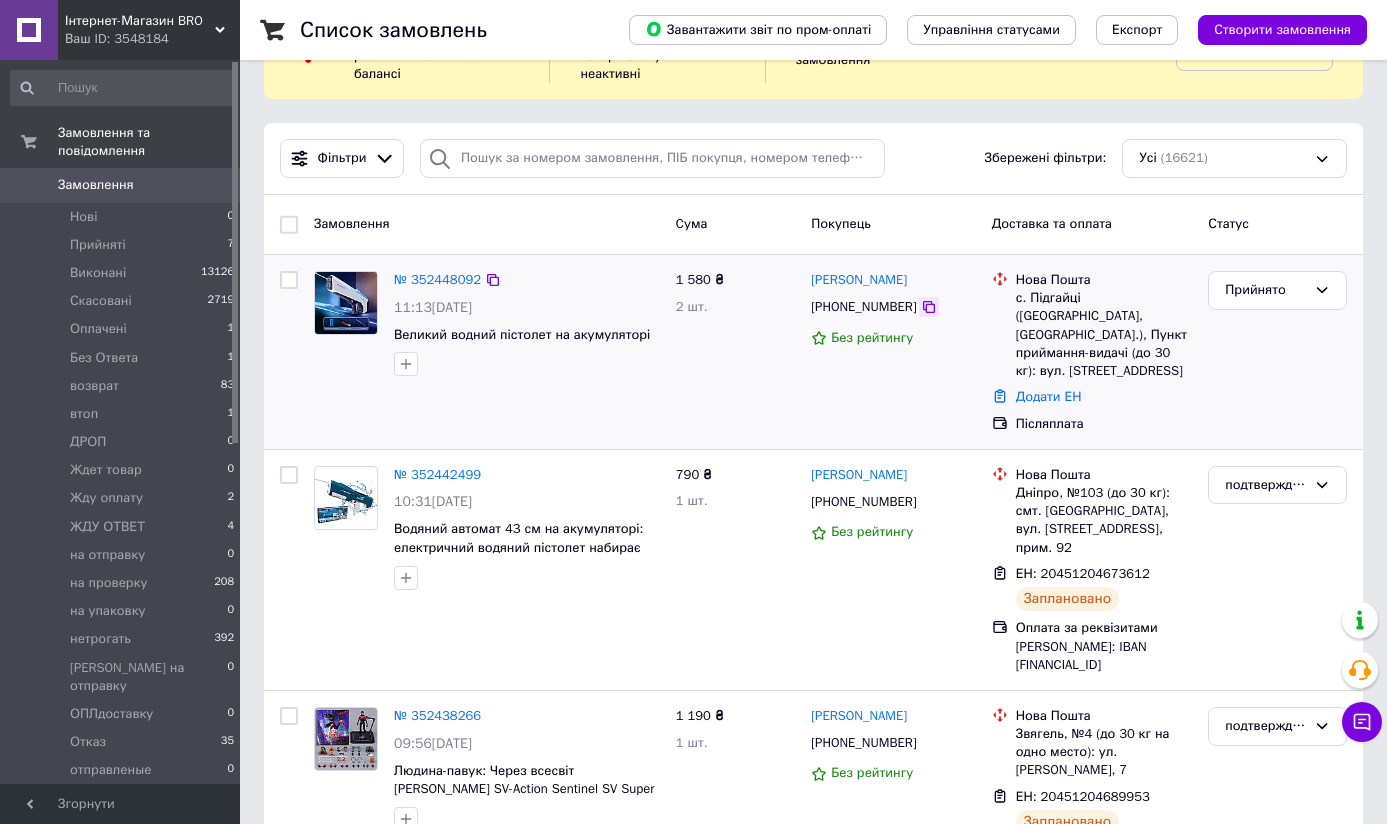 click 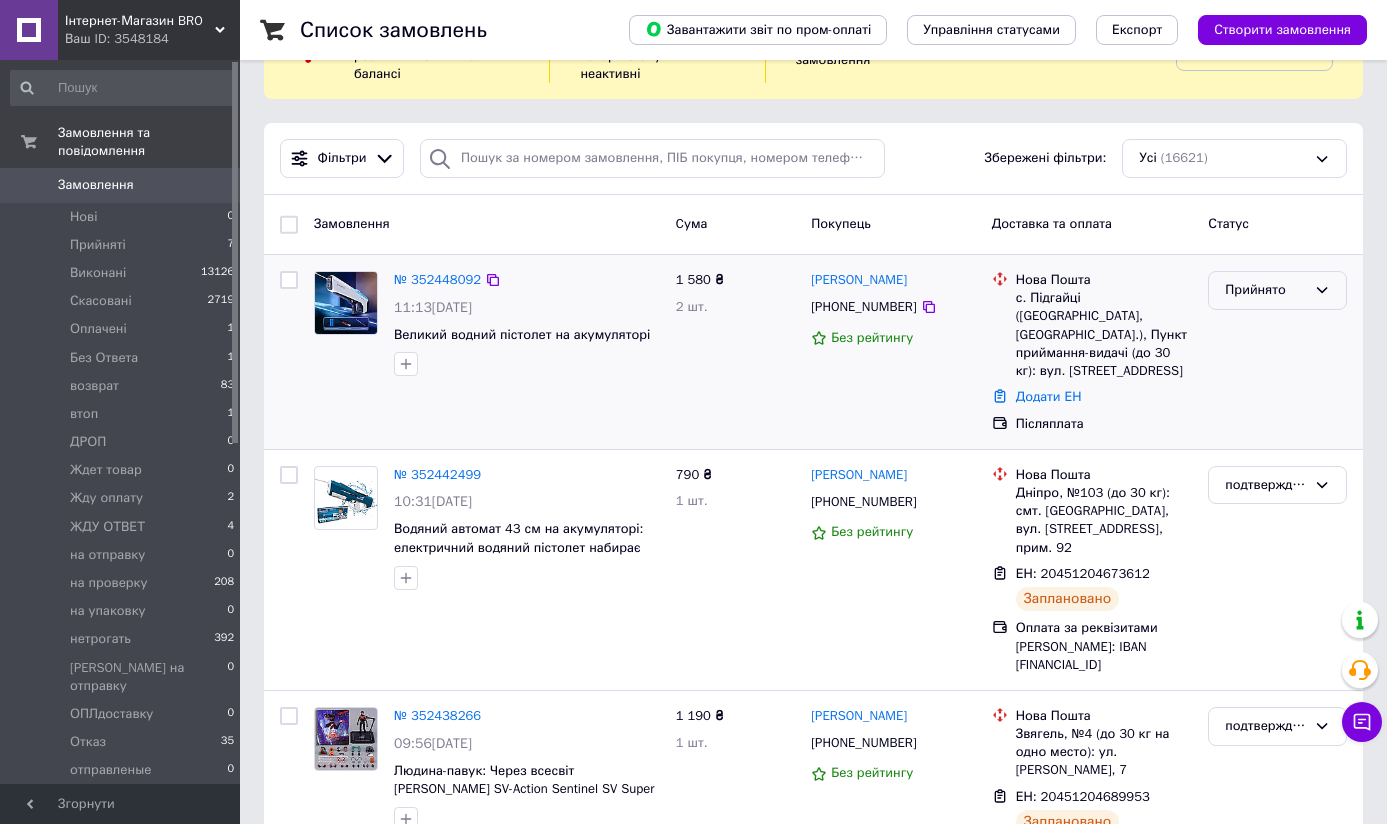 click on "Прийнято" at bounding box center [1265, 290] 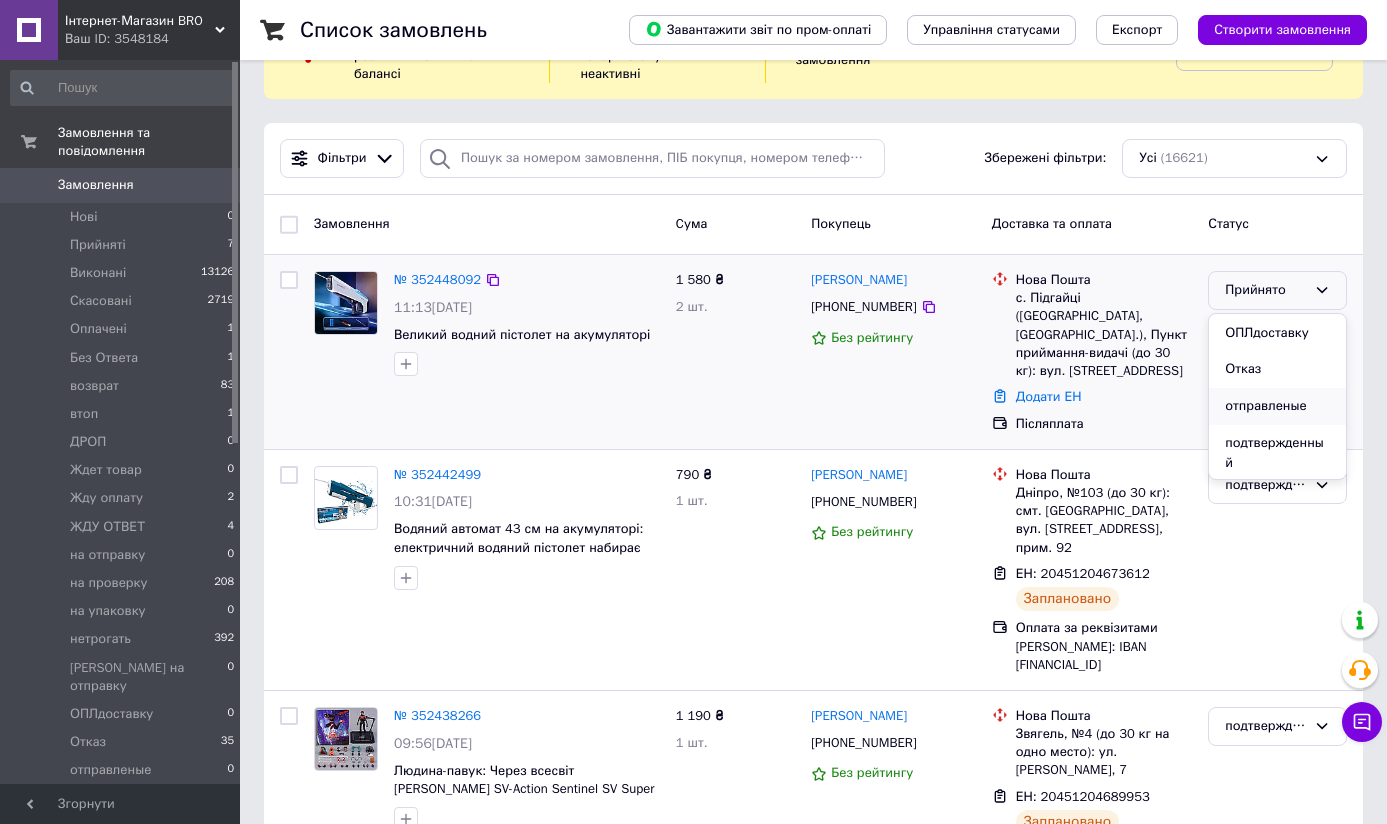 scroll, scrollTop: 664, scrollLeft: 0, axis: vertical 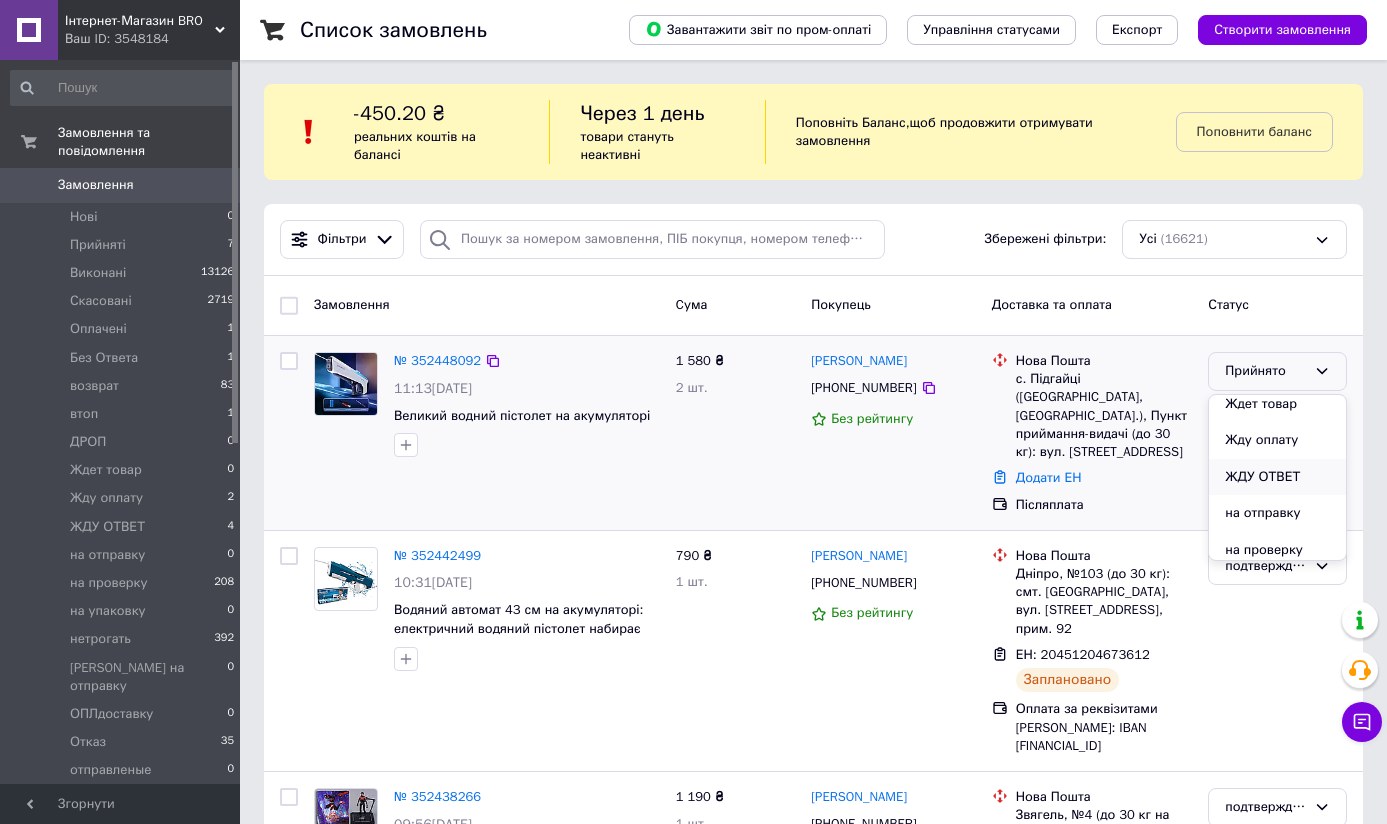 click on "ЖДУ ОТВЕТ" at bounding box center [1277, 477] 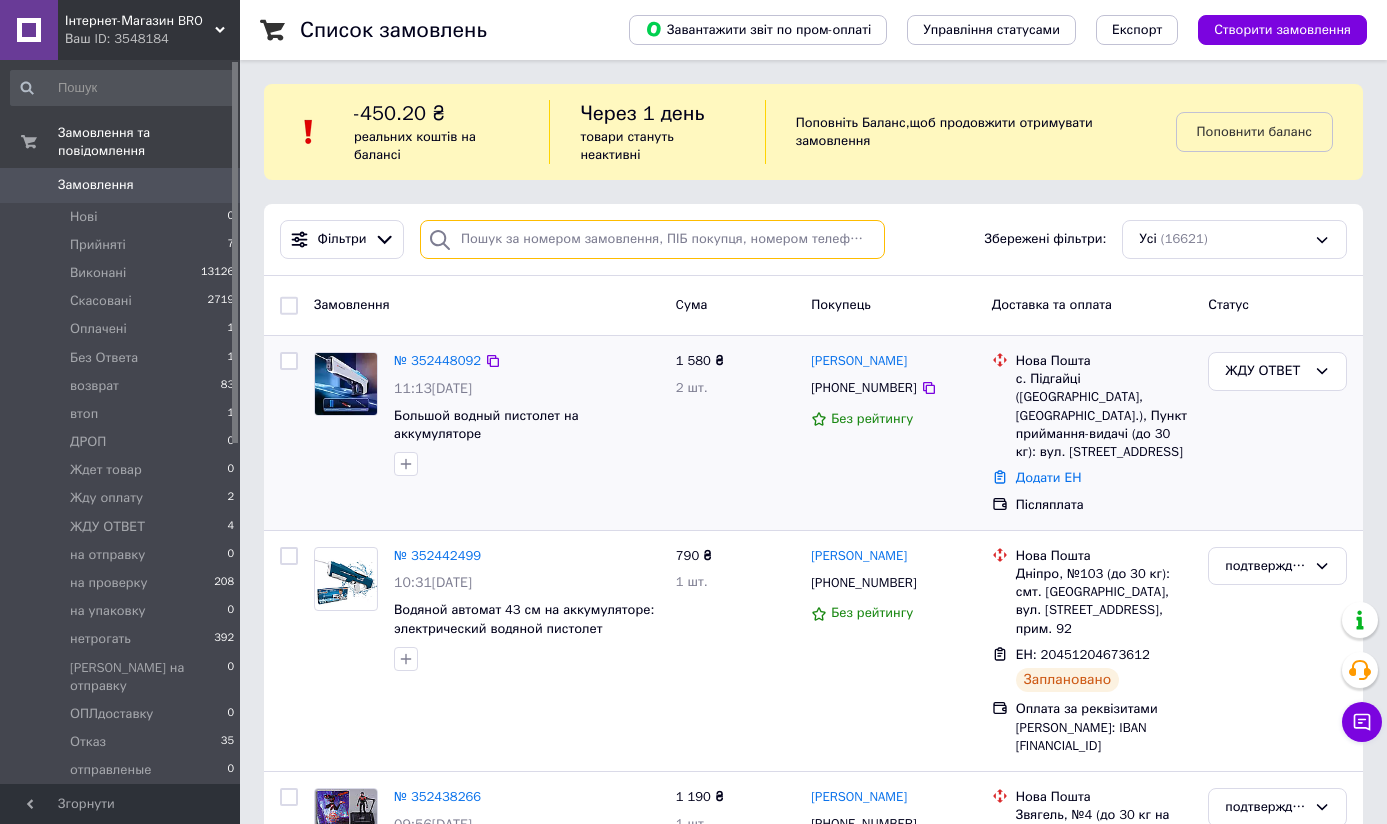click at bounding box center [652, 239] 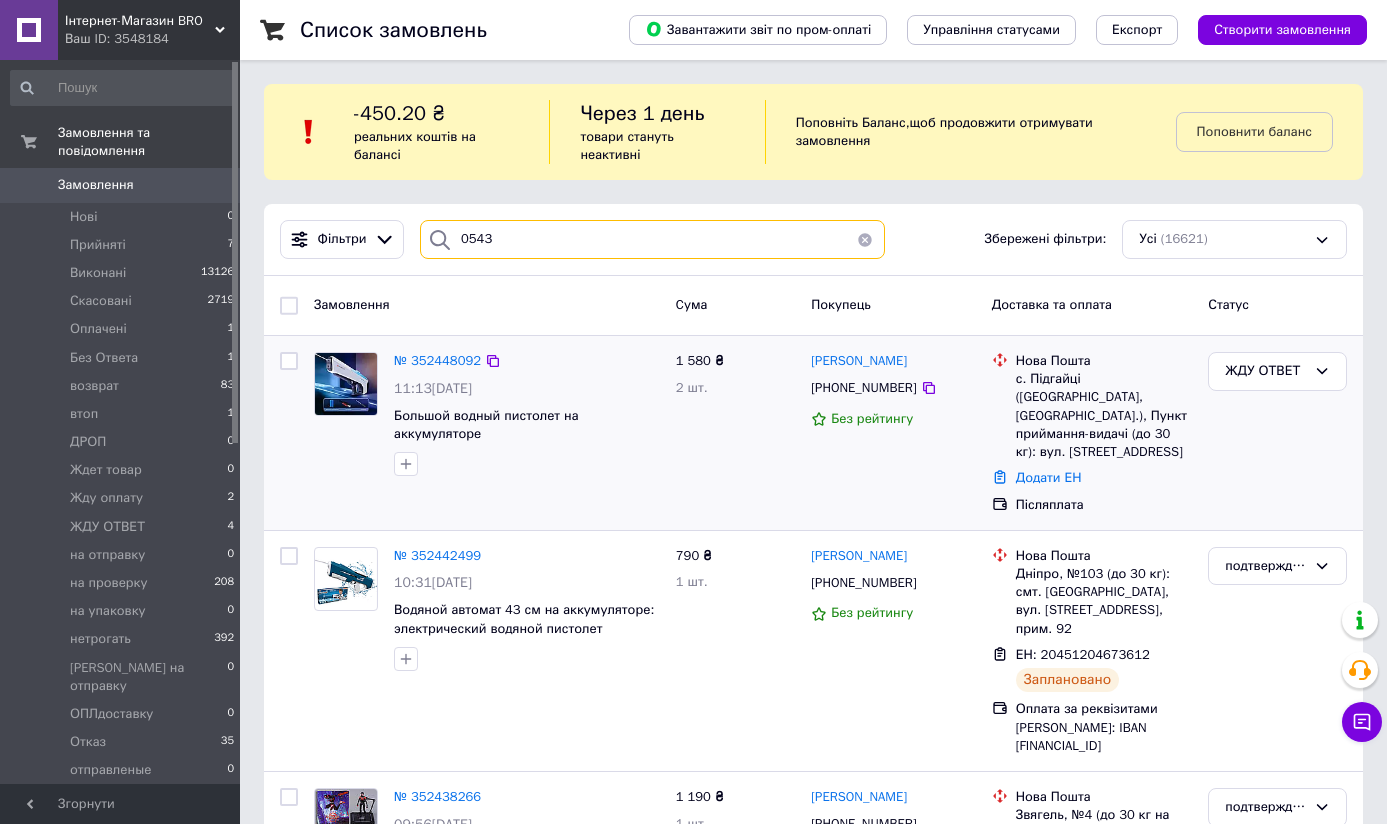 type on "0543" 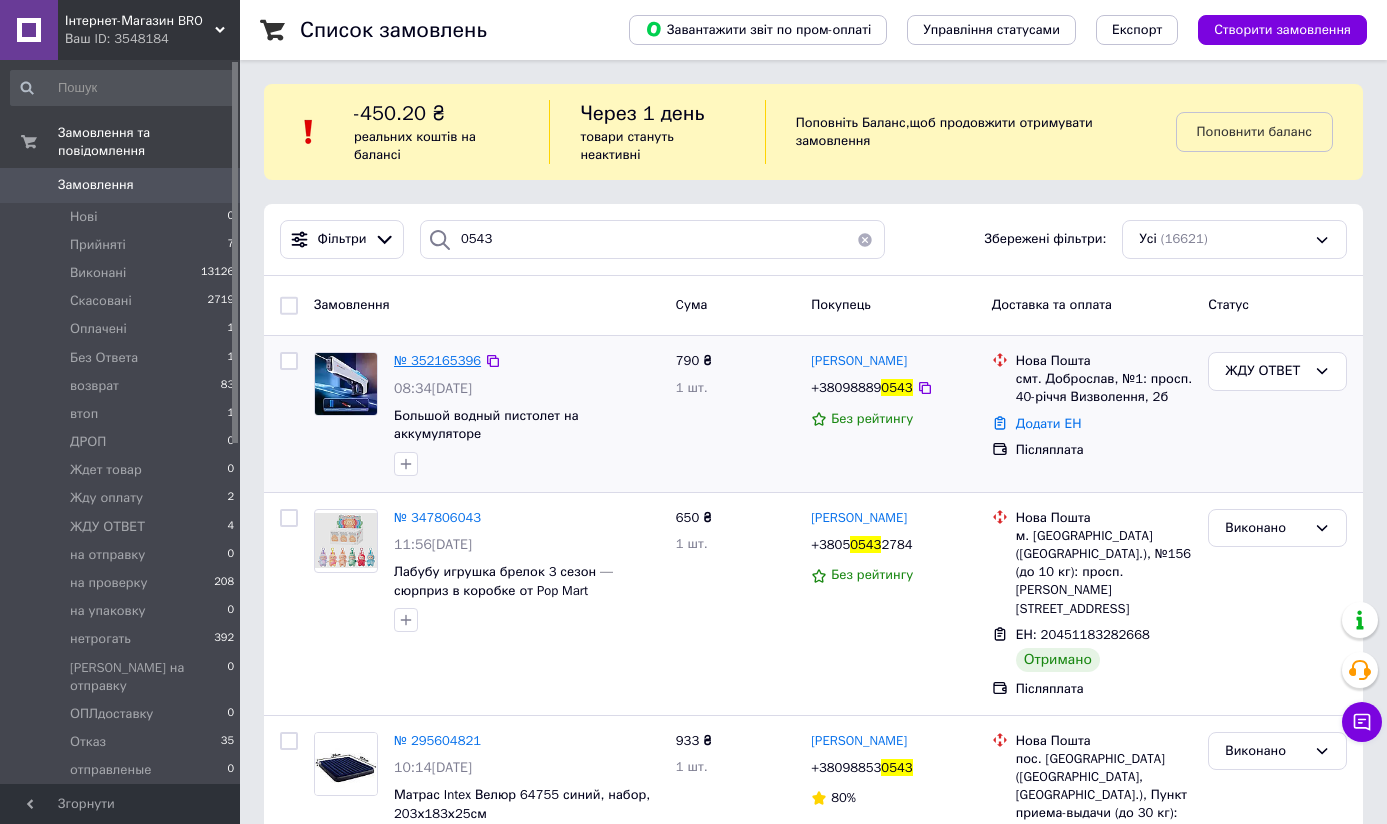 click on "№ 352165396" at bounding box center (437, 360) 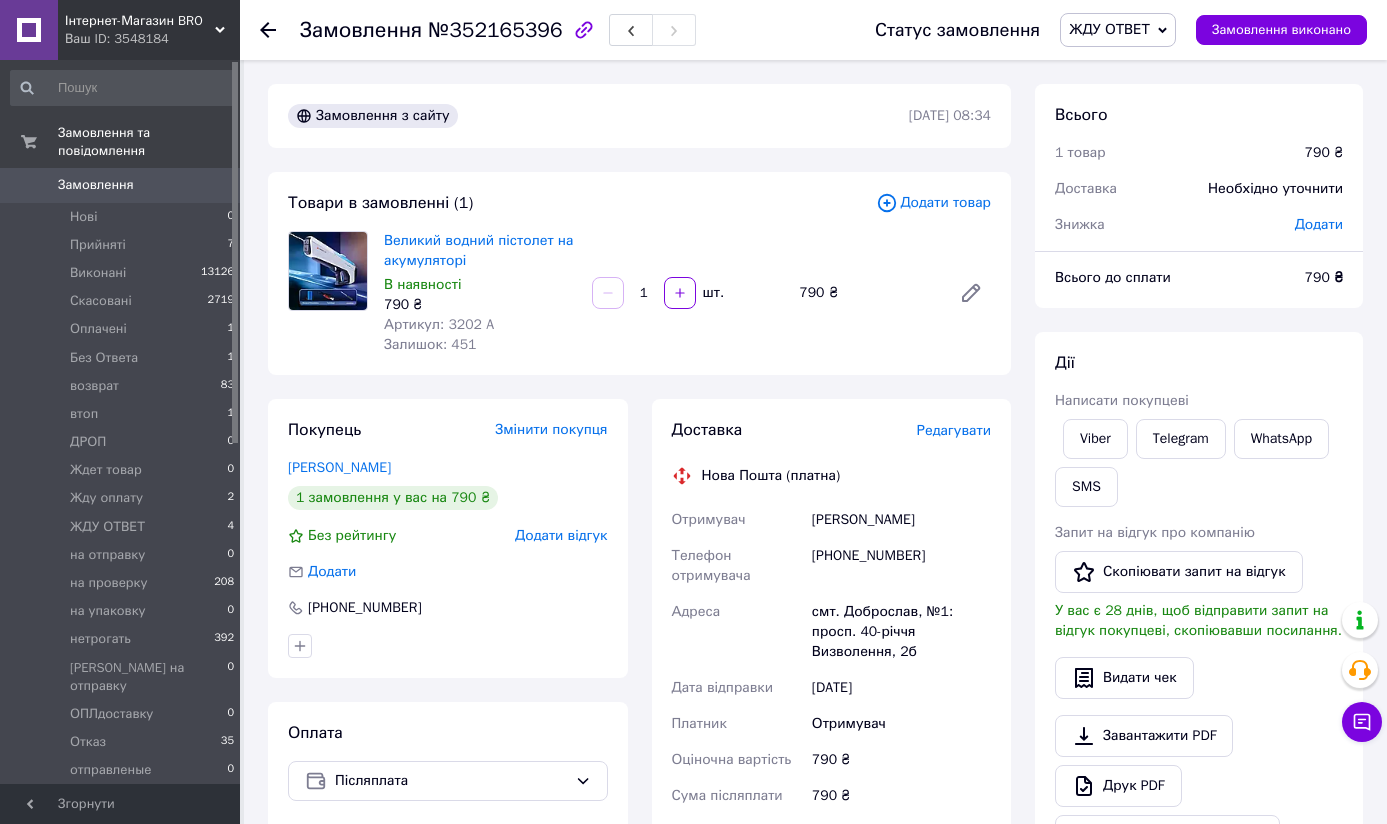 click on "Покупець Змінити покупця [PERSON_NAME] 1 замовлення у вас на 790 ₴ Без рейтингу   Додати відгук Додати [PHONE_NUMBER]" at bounding box center (448, 538) 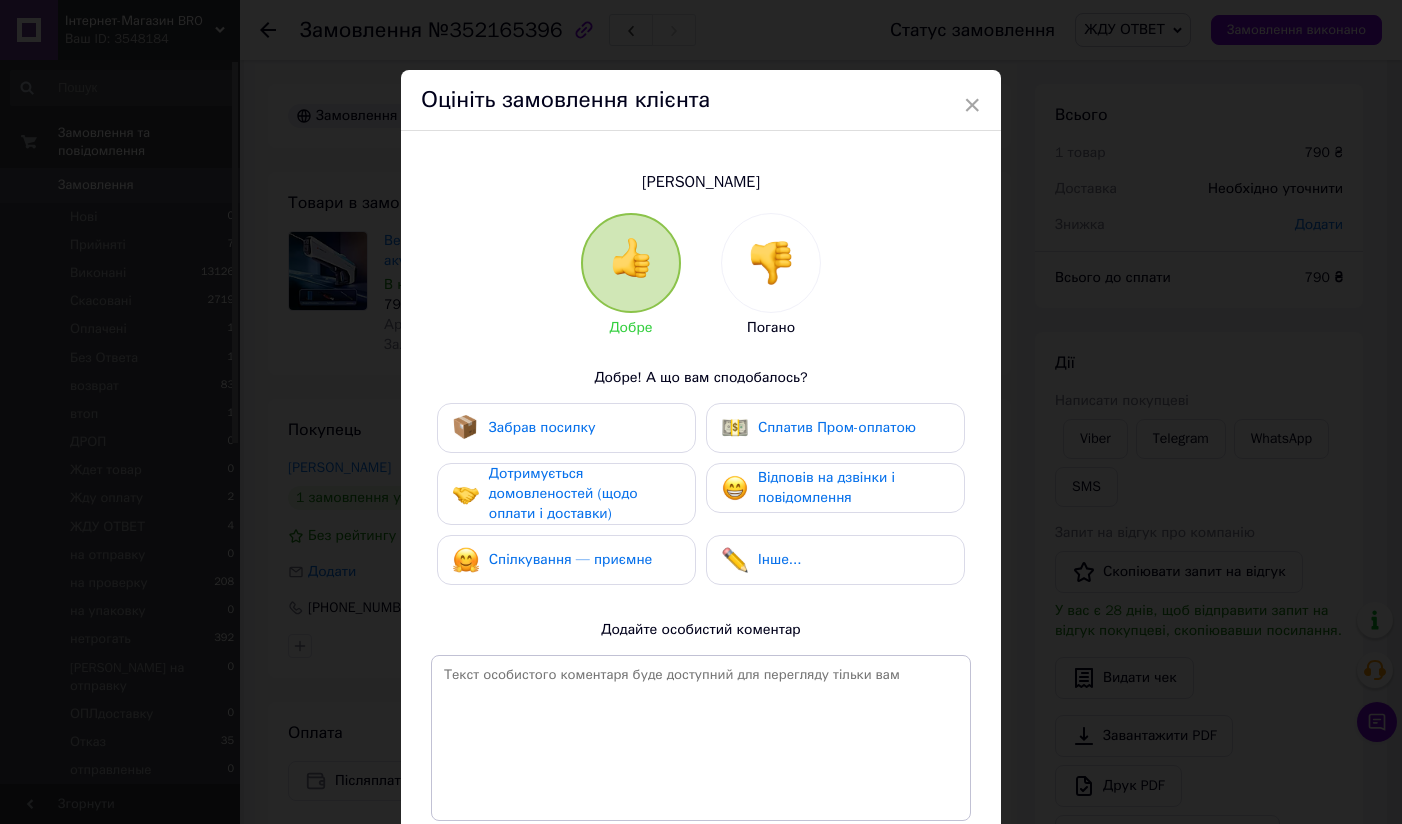 click at bounding box center (771, 263) 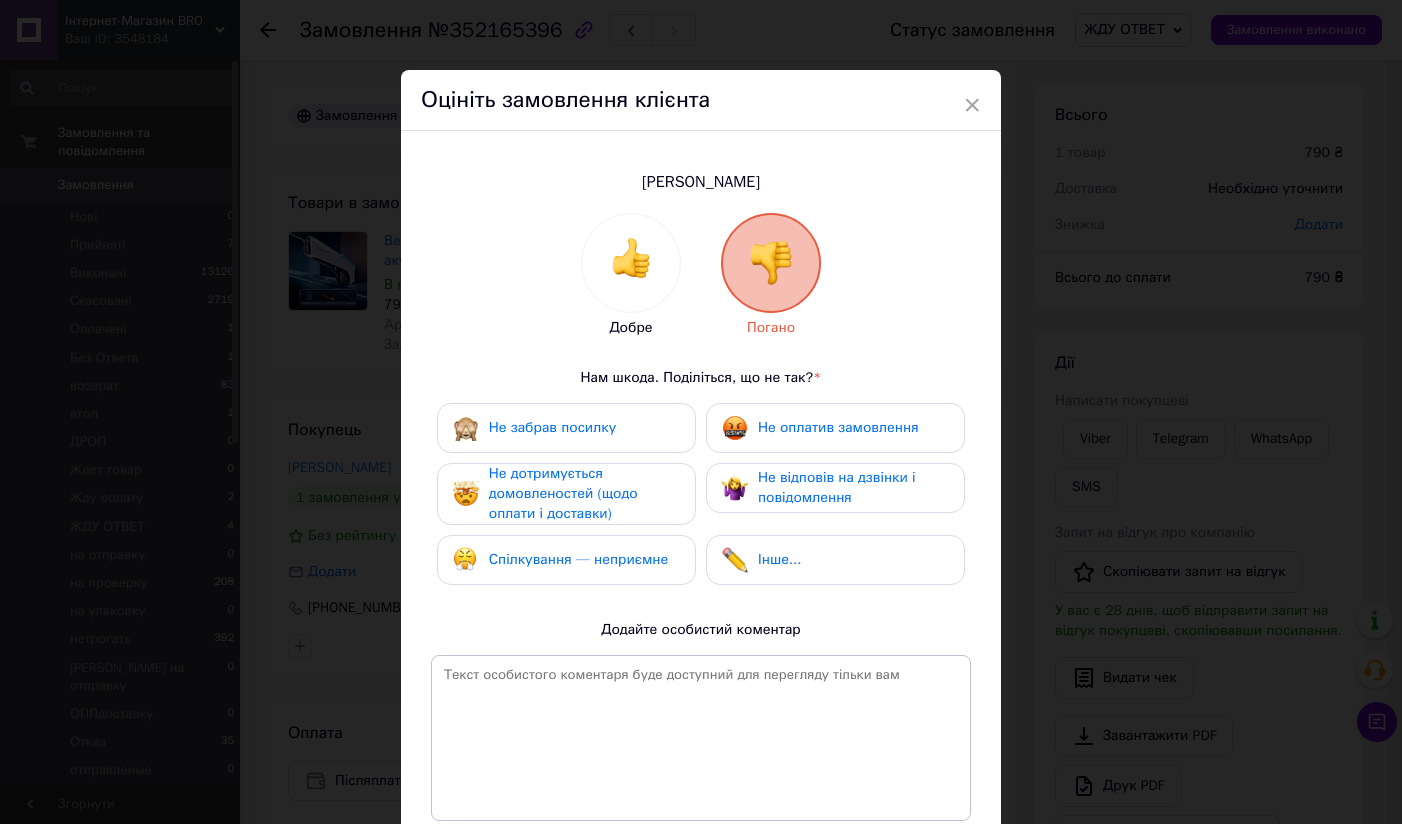 click on "Не відповів на дзвінки і повідомлення" at bounding box center (837, 487) 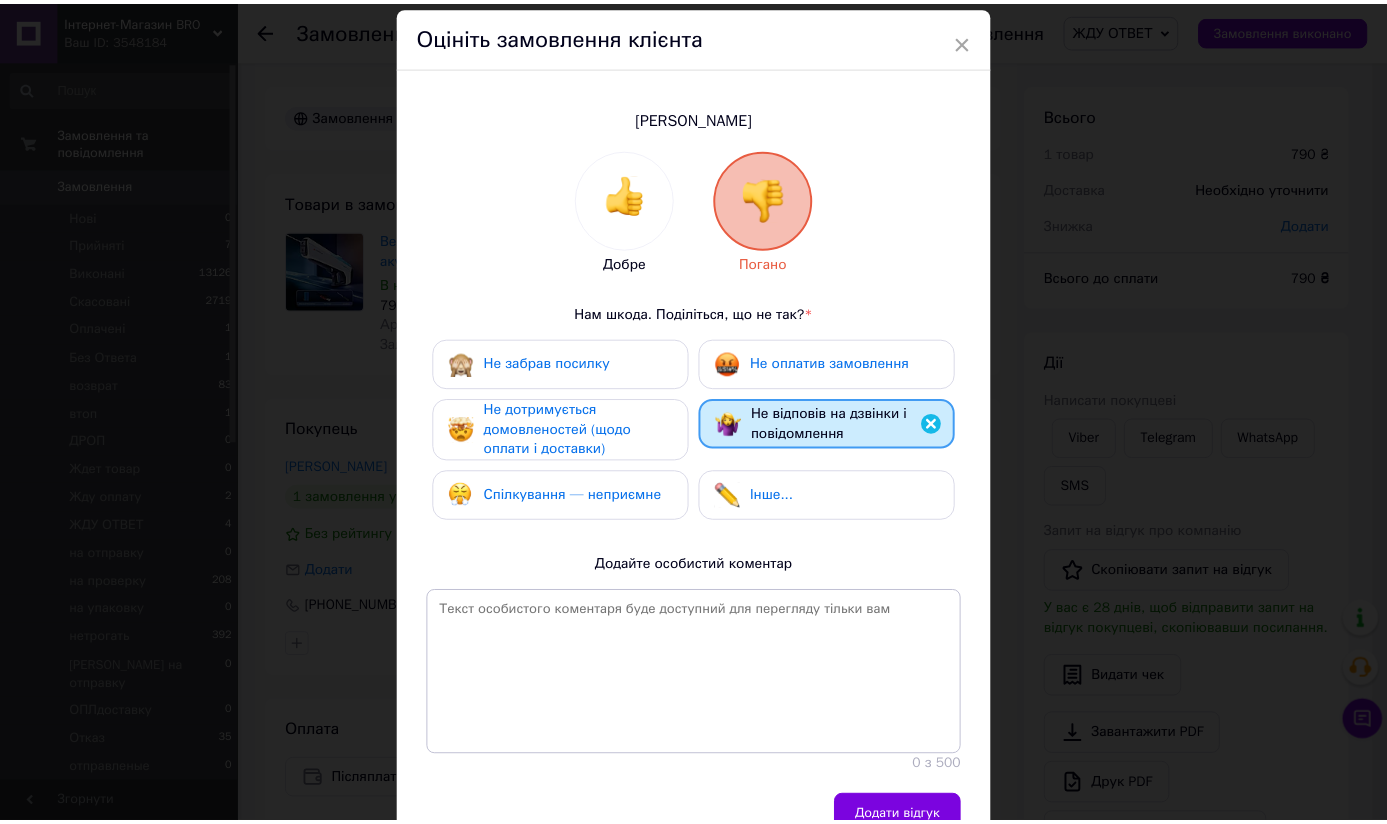 scroll, scrollTop: 150, scrollLeft: 0, axis: vertical 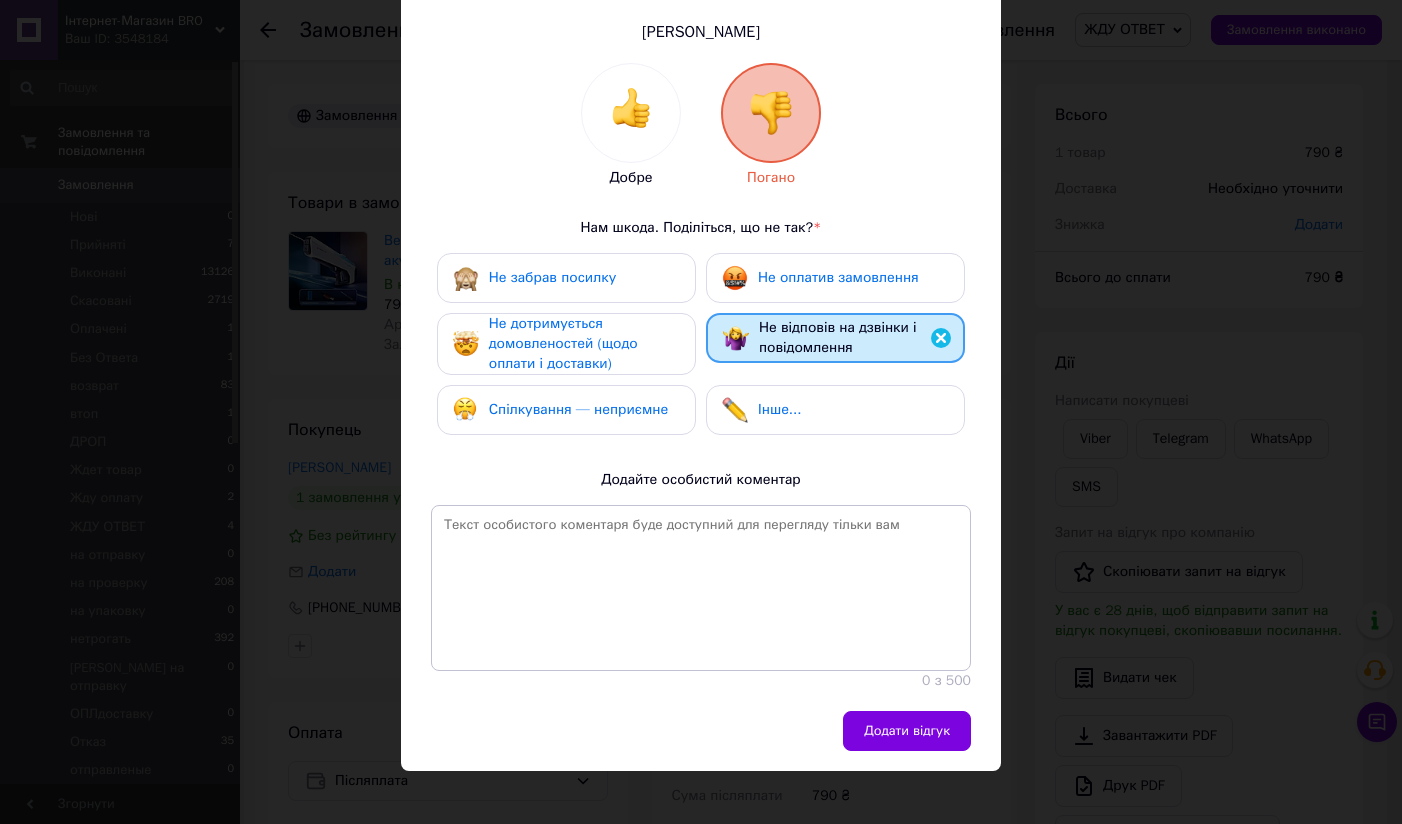 click on "Не відповів на дзвінки і повідомлення" at bounding box center [838, 337] 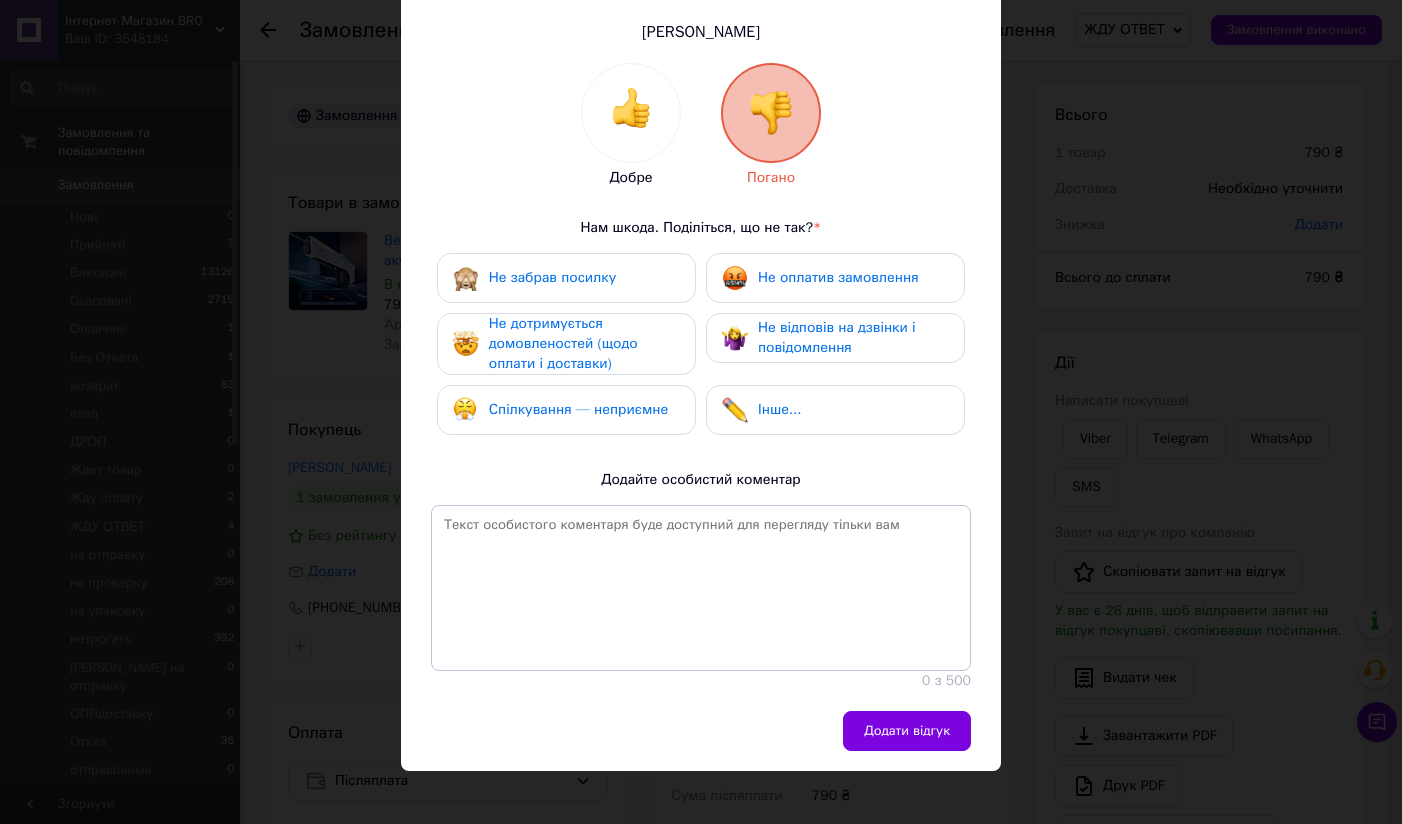 click on "Не оплатив замовлення" at bounding box center (838, 278) 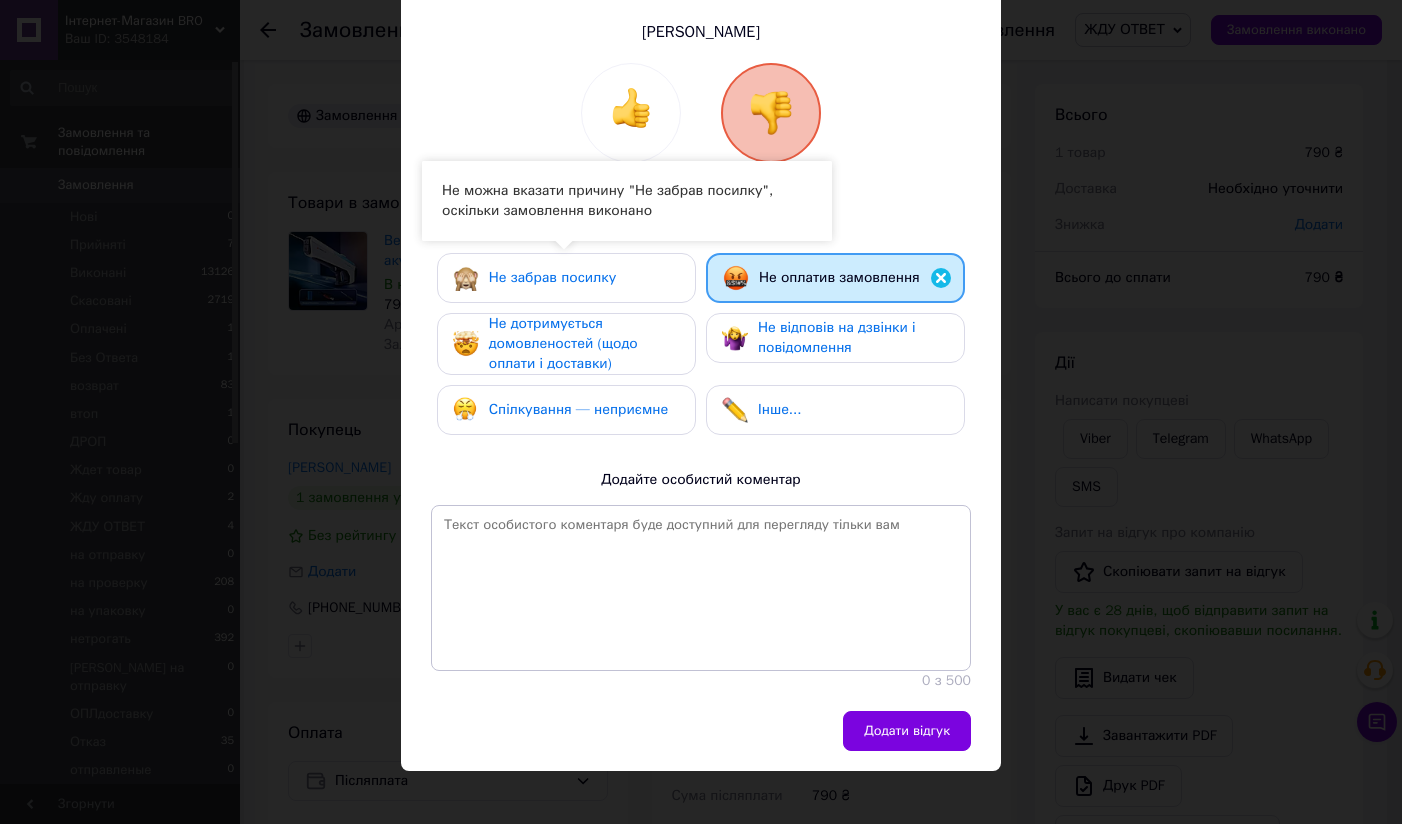 click on "Не дотримується домовленостей (щодо оплати і доставки)" at bounding box center [563, 343] 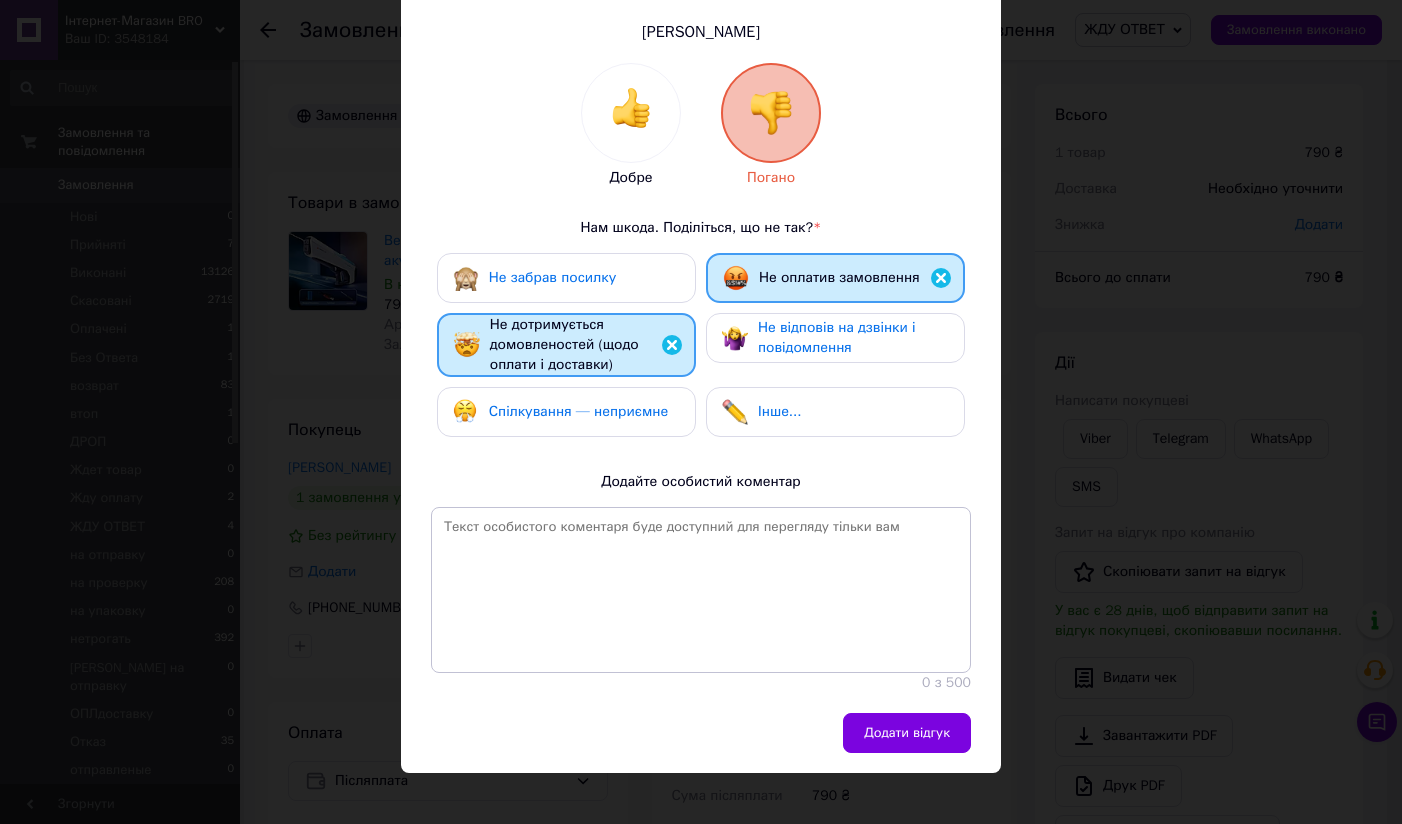 click on "Не оплатив замовлення" at bounding box center (821, 278) 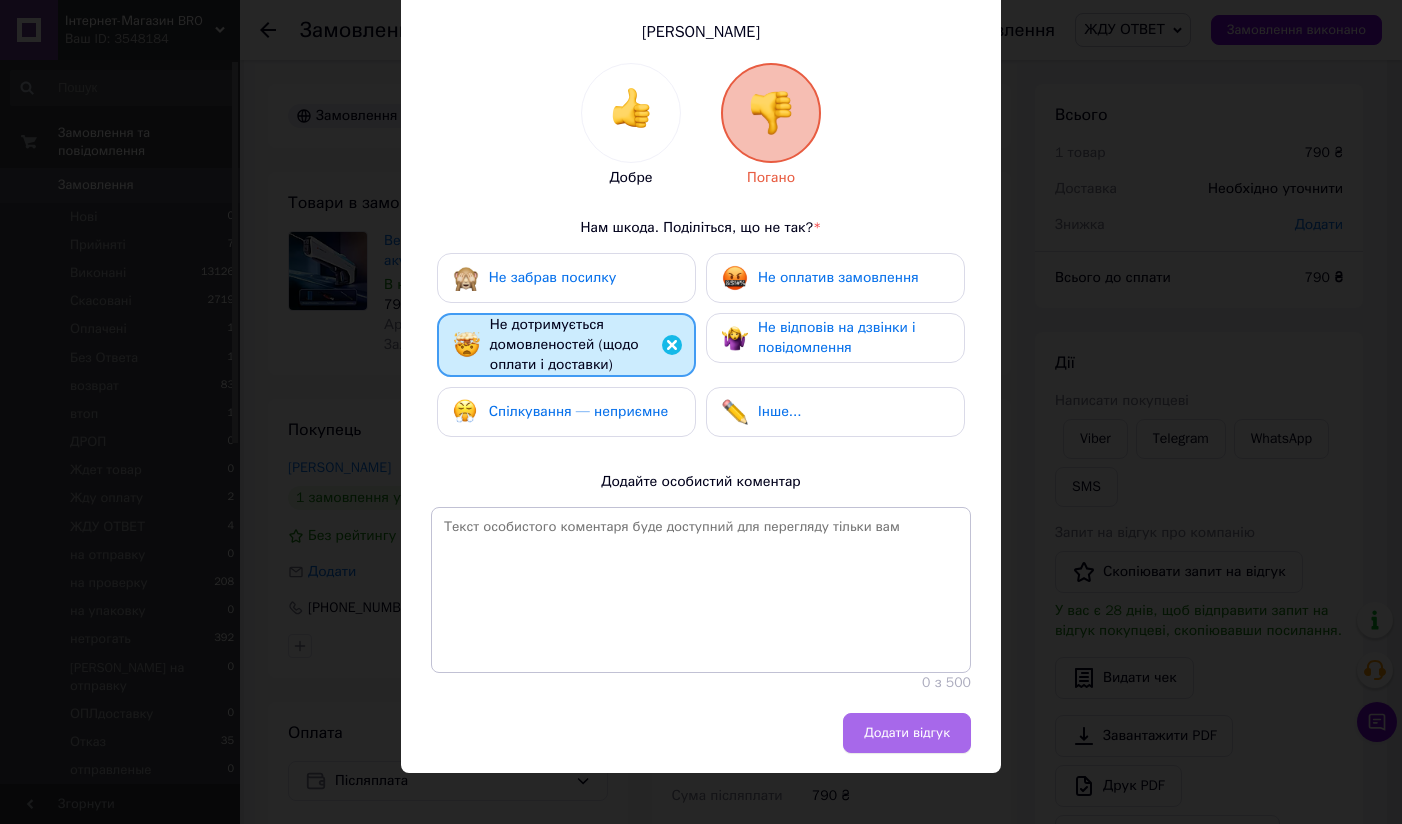 click on "Додати відгук" at bounding box center (907, 733) 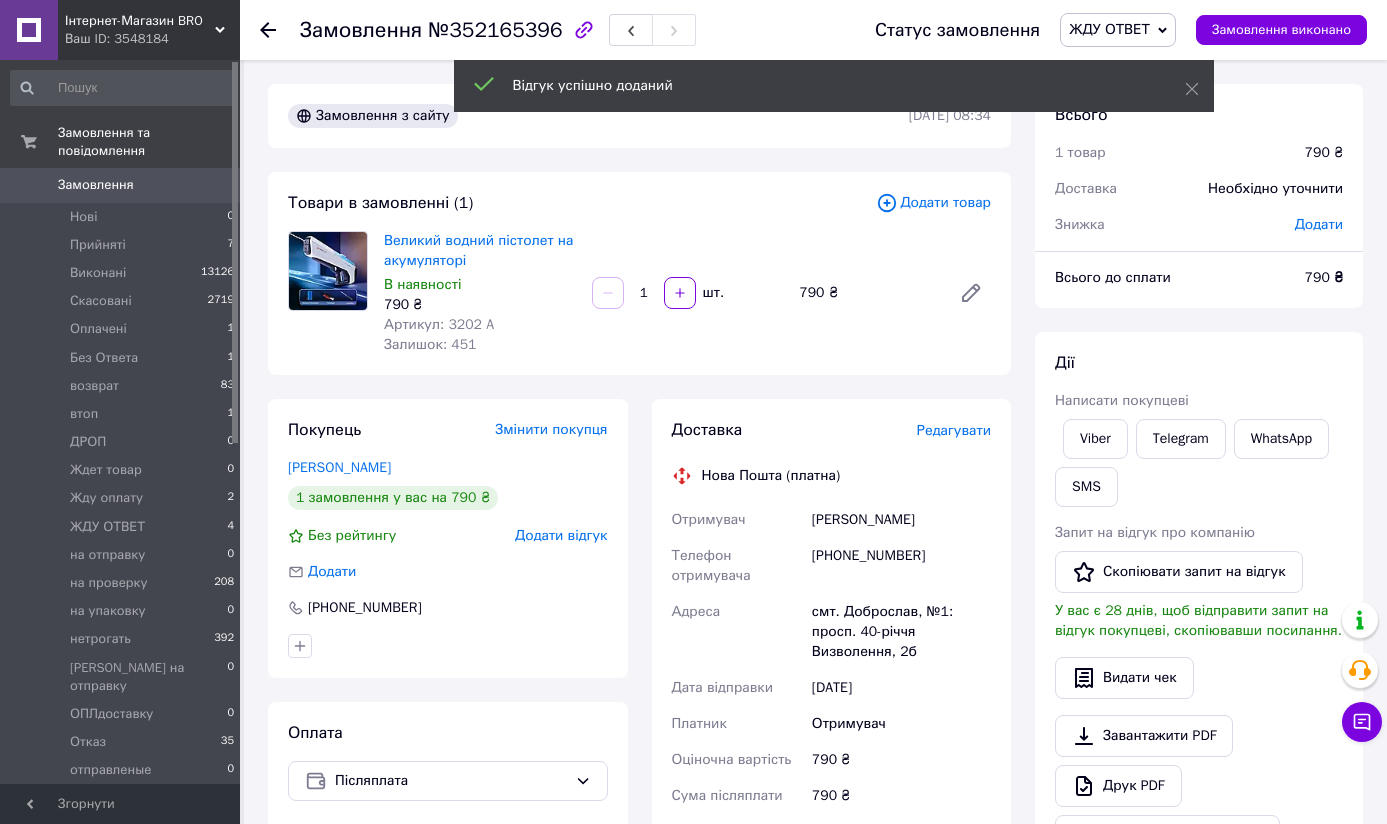 click on "ЖДУ ОТВЕТ" at bounding box center [1109, 29] 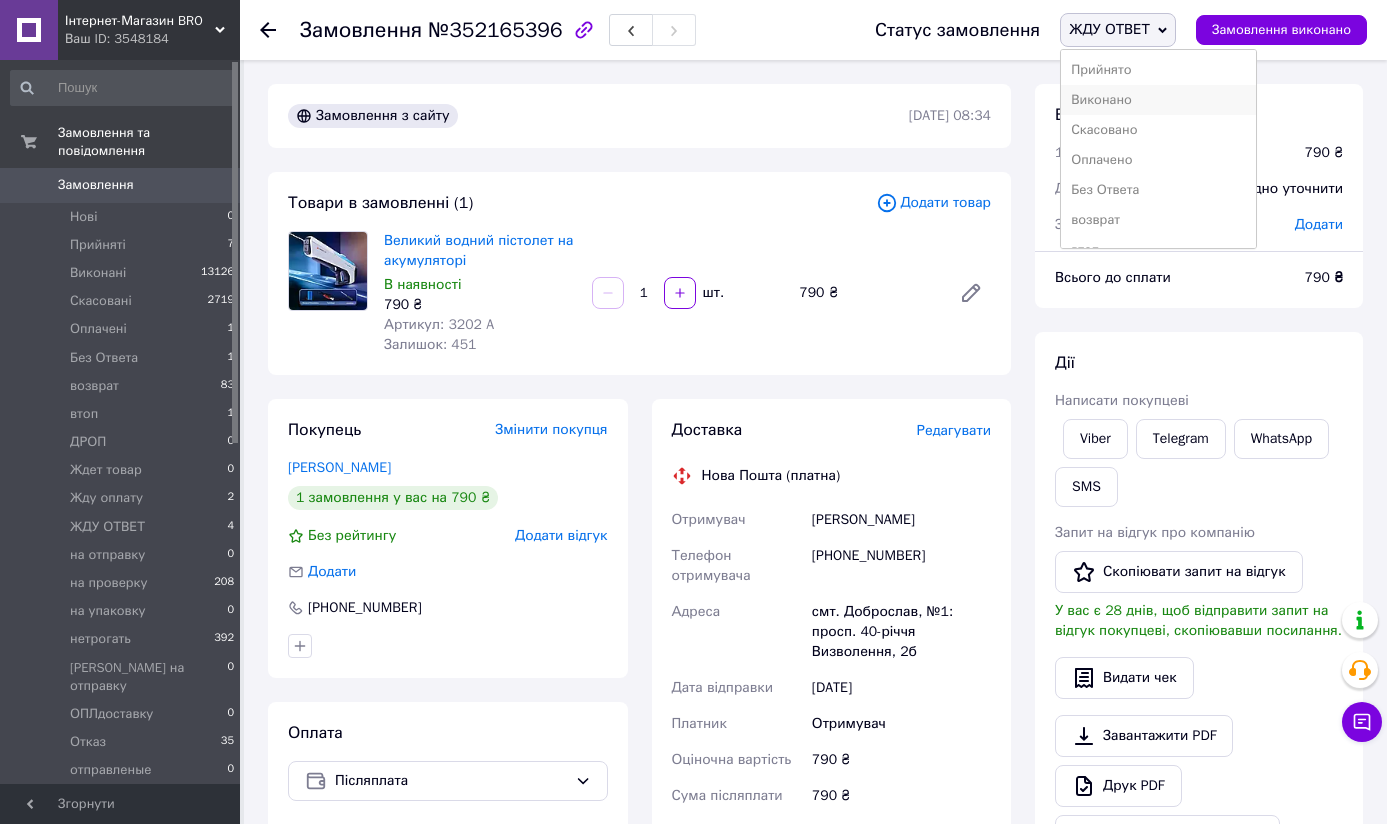 click on "Виконано" at bounding box center (1158, 100) 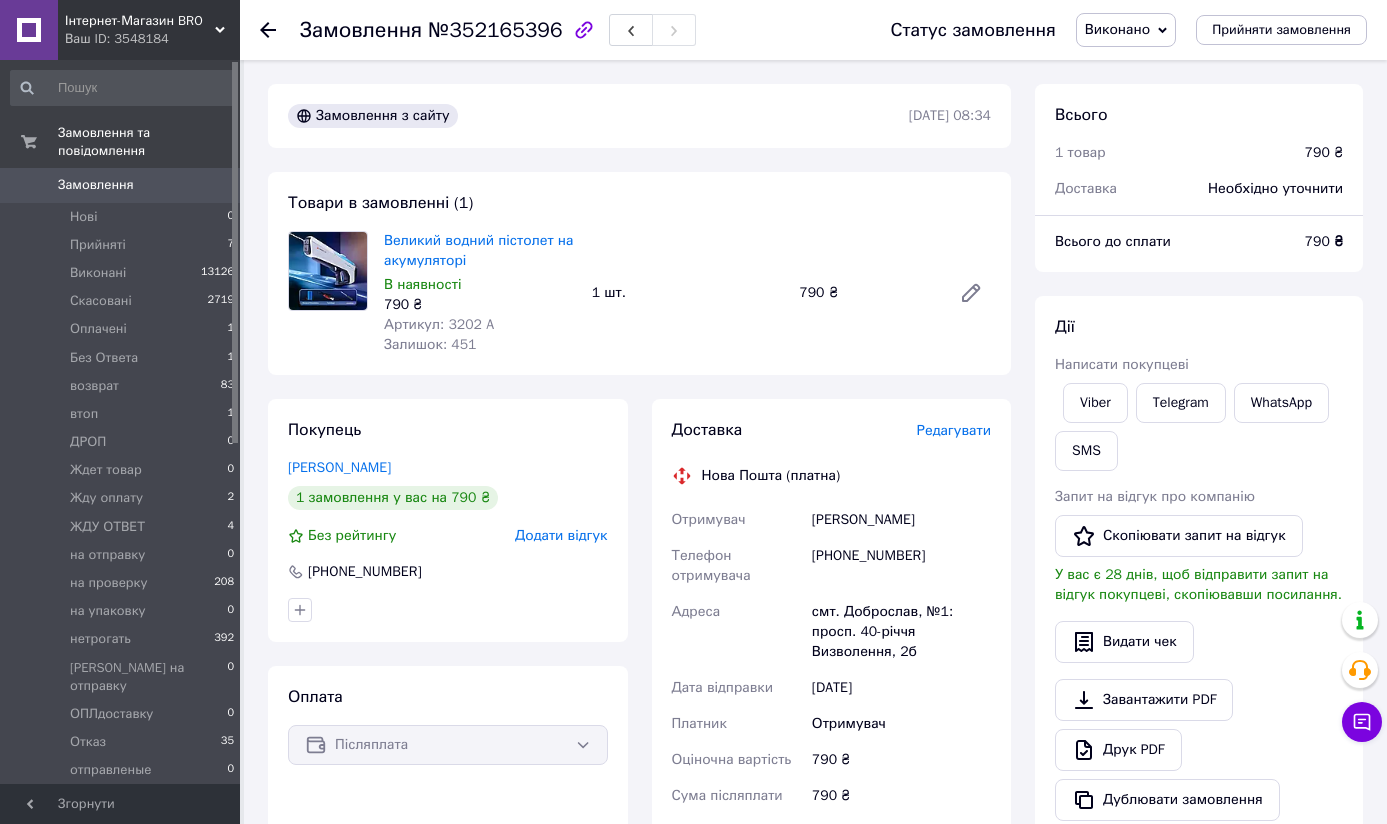 click on "Замовлення 0" at bounding box center (123, 185) 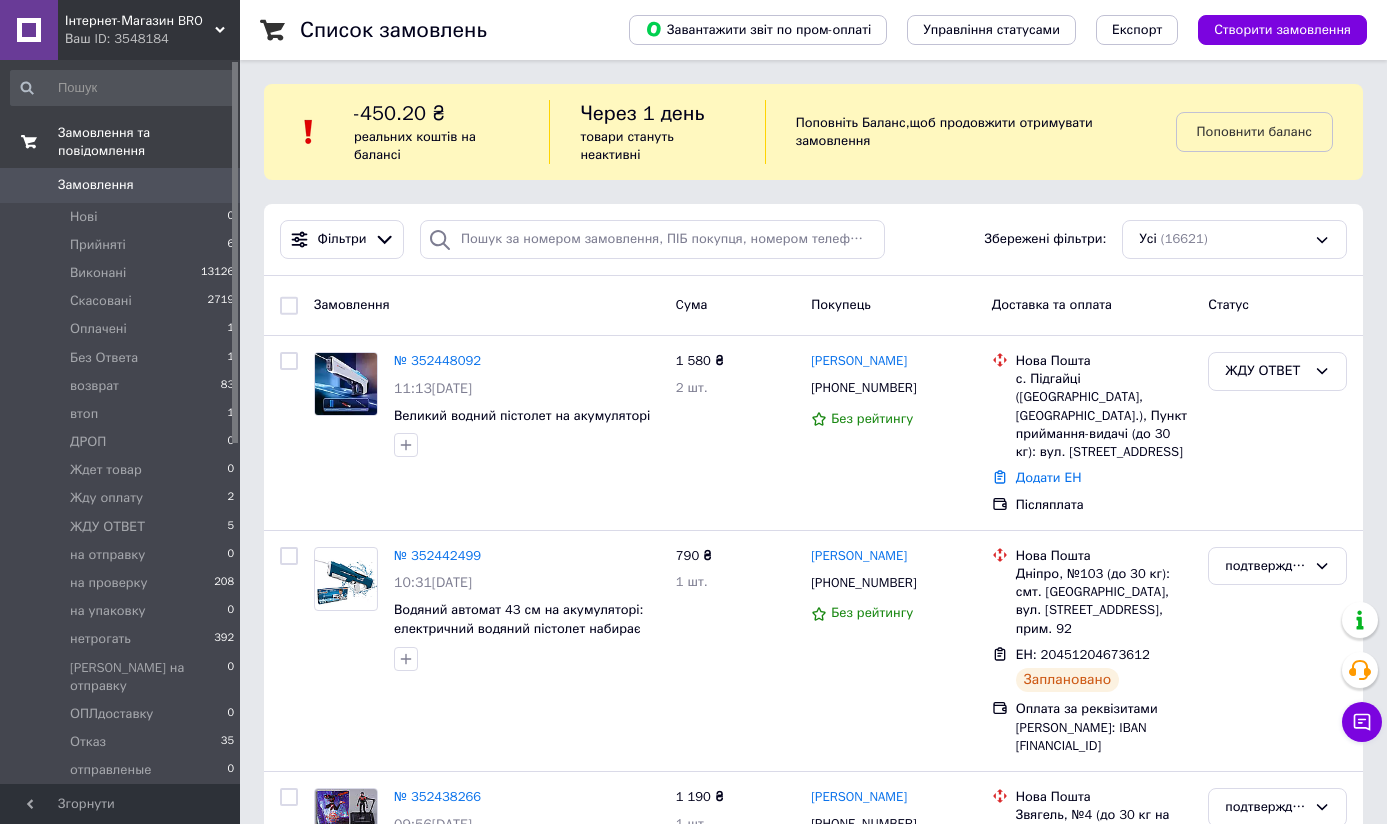 click on "Замовлення та повідомлення" at bounding box center (149, 142) 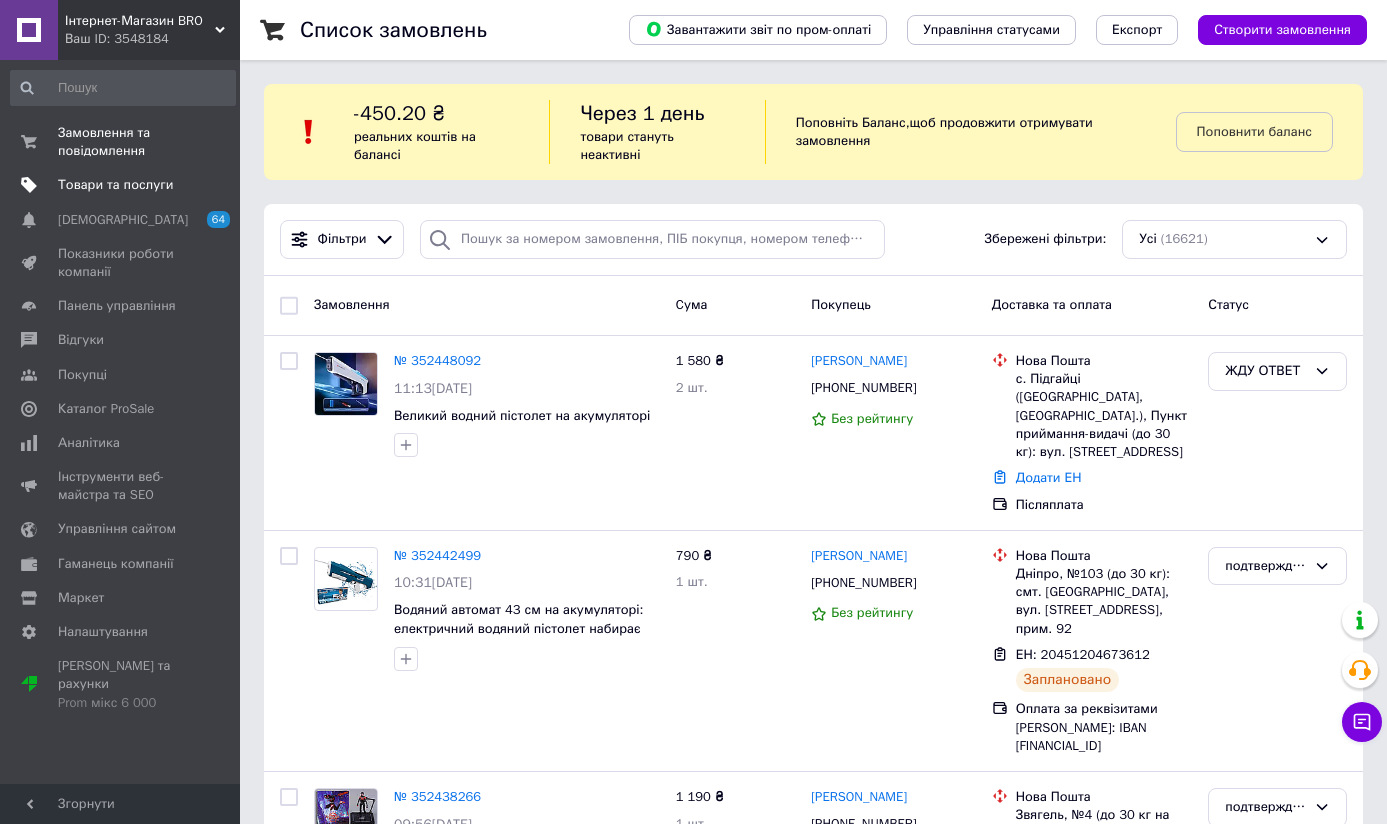 click on "Товари та послуги" at bounding box center (115, 185) 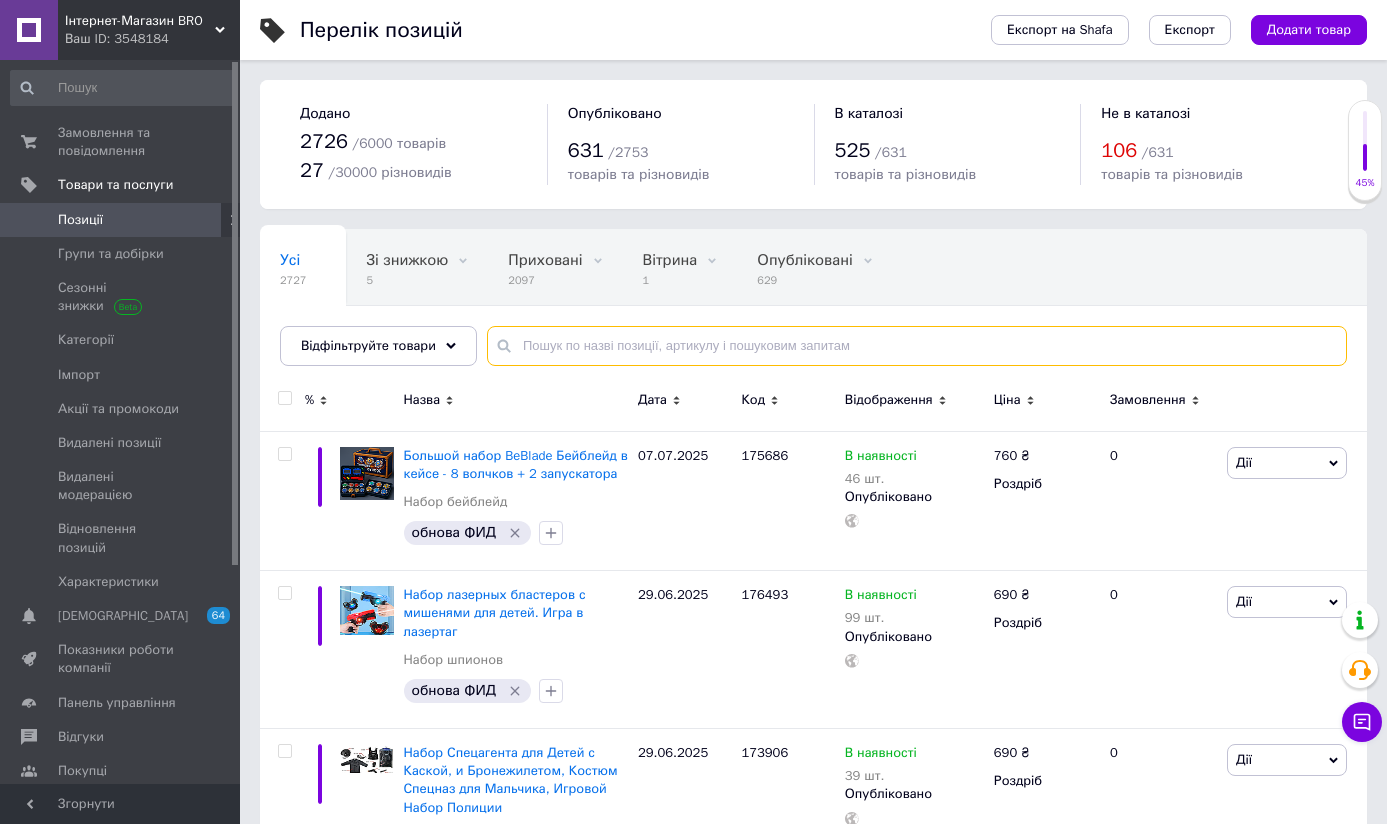 click at bounding box center (917, 346) 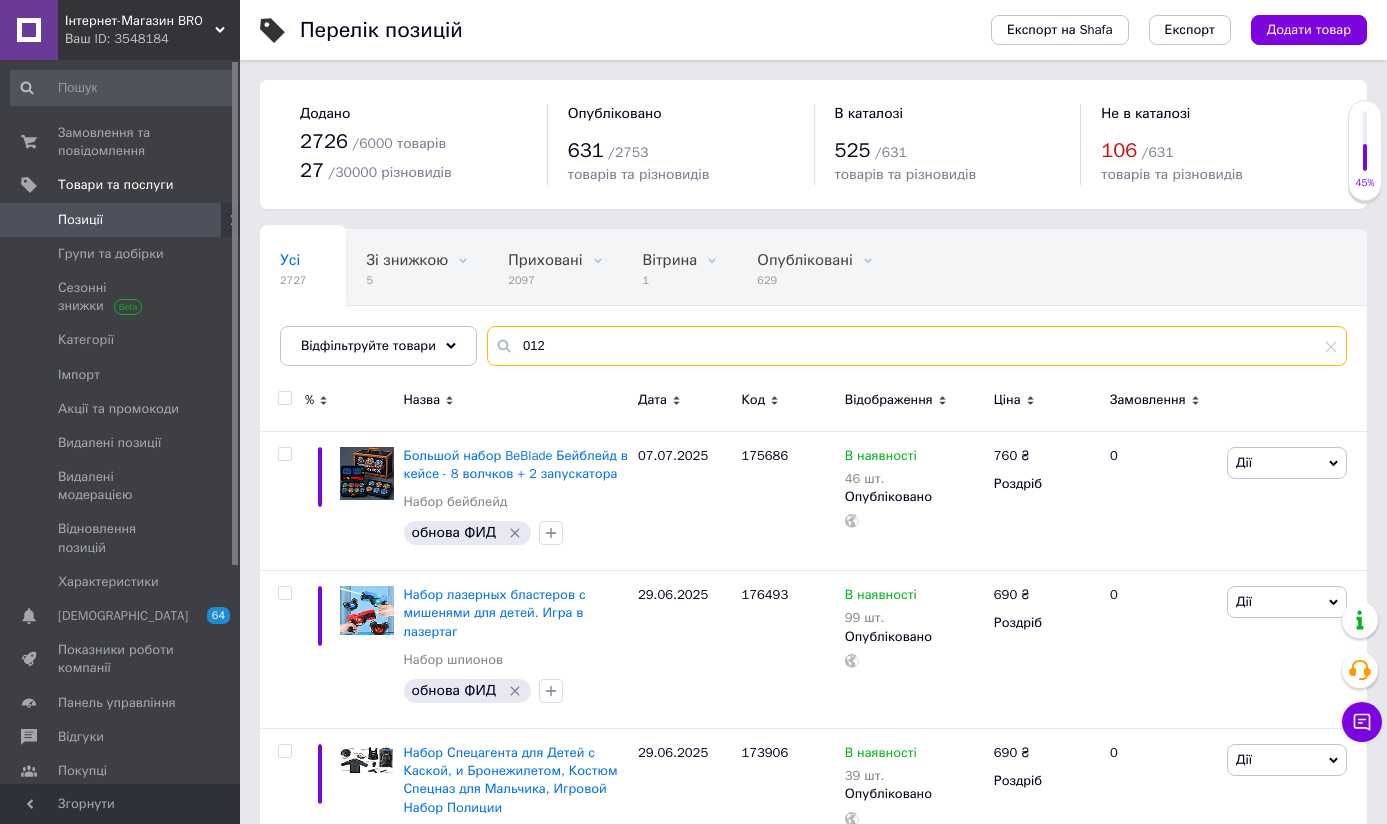 type on "012" 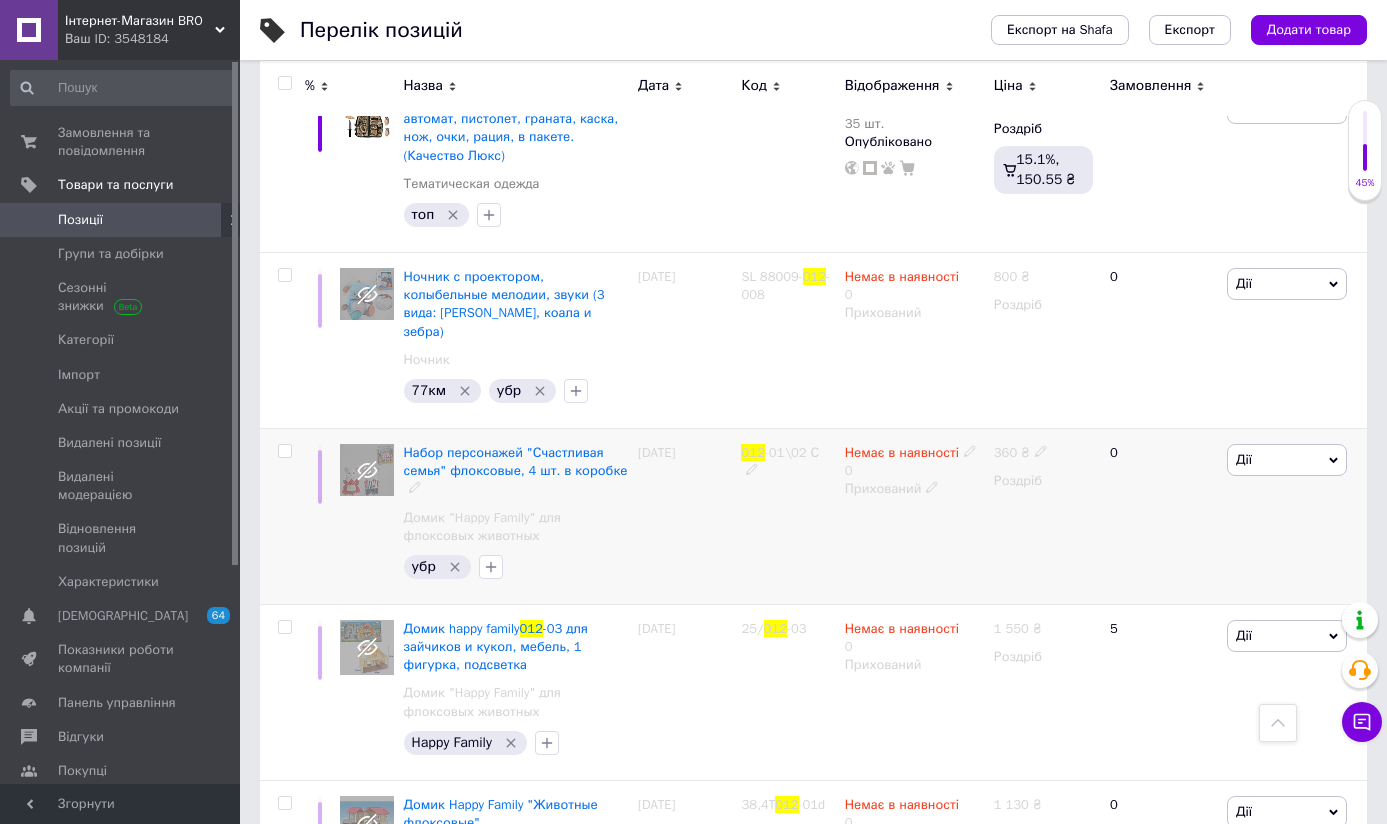 scroll, scrollTop: 858, scrollLeft: 0, axis: vertical 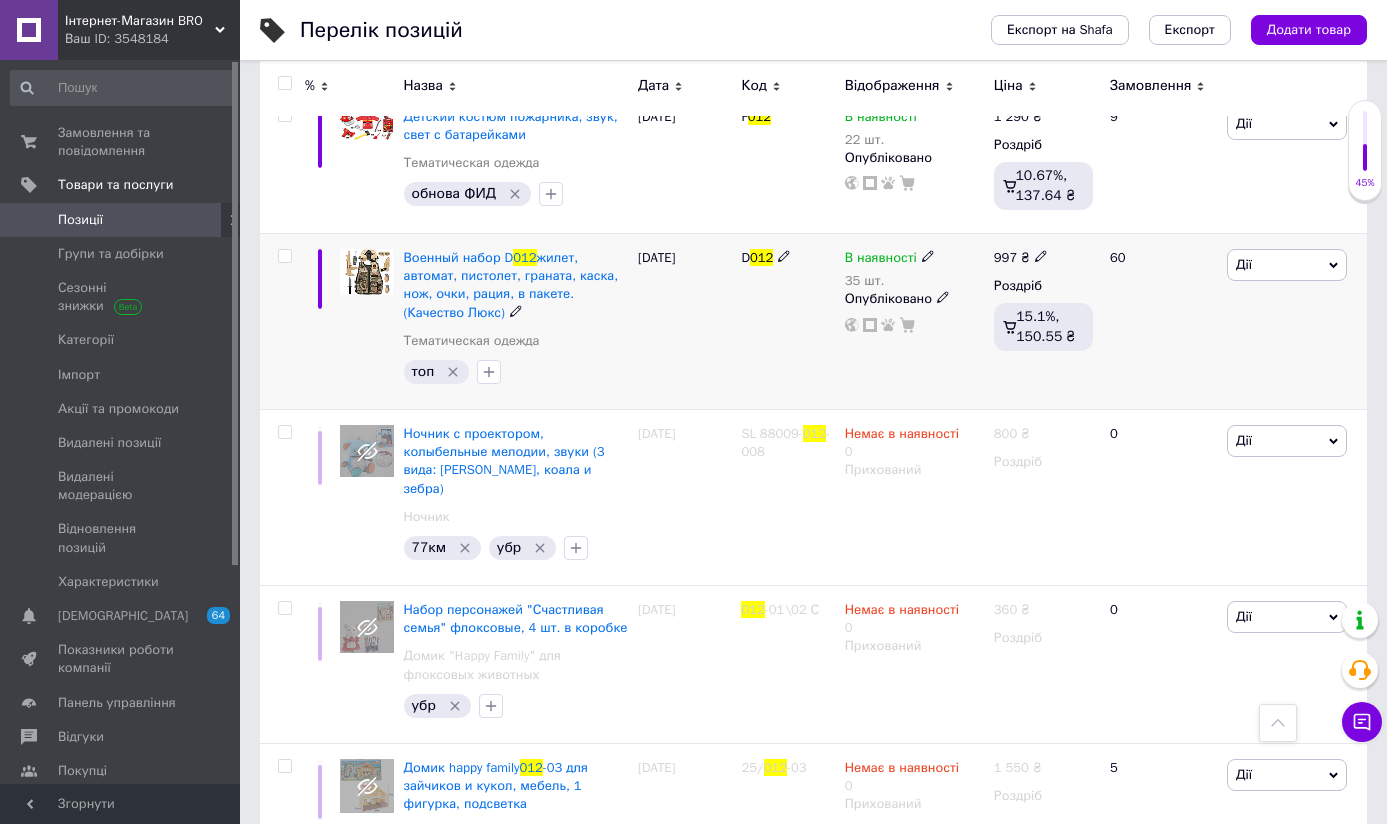click at bounding box center (1041, 255) 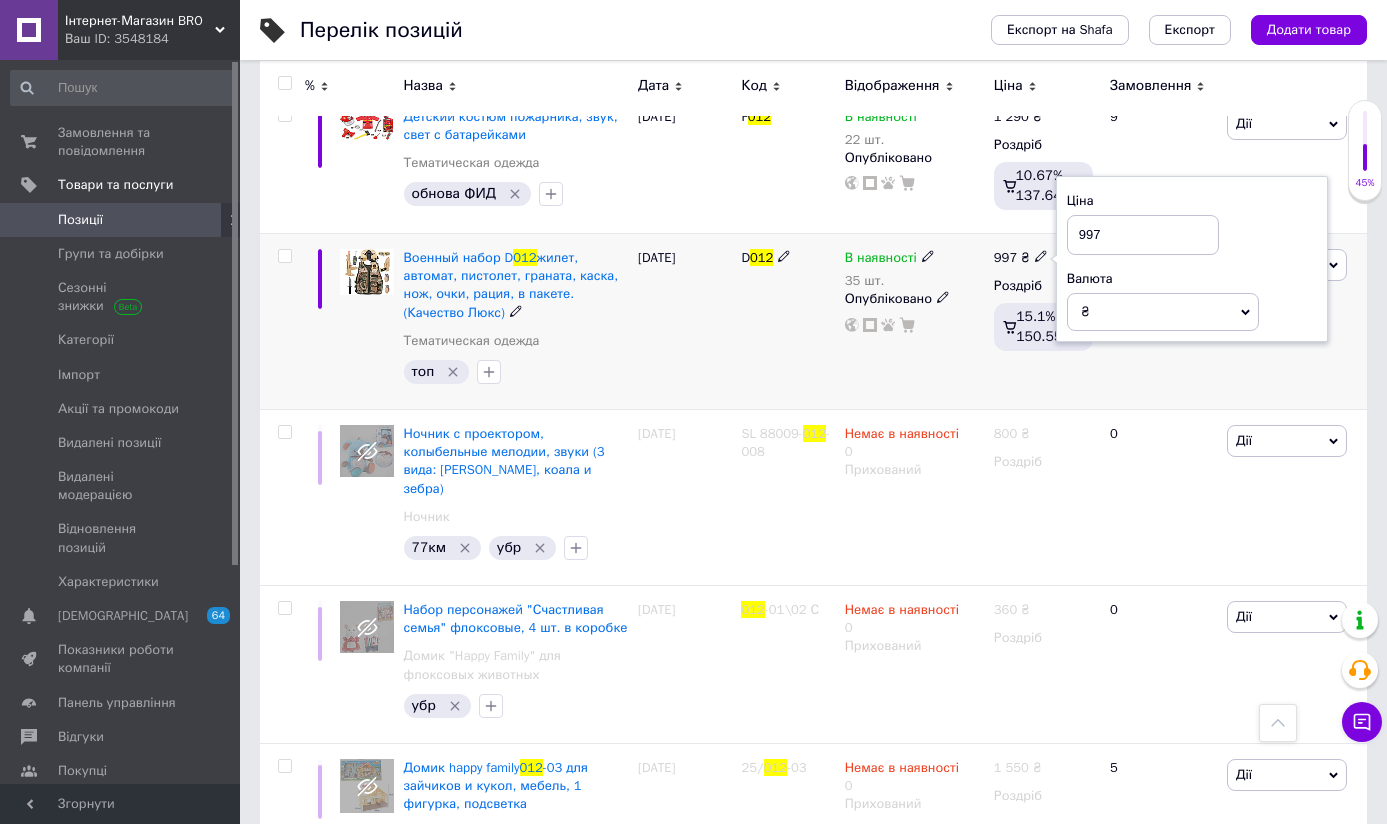 click on "997" at bounding box center (1143, 235) 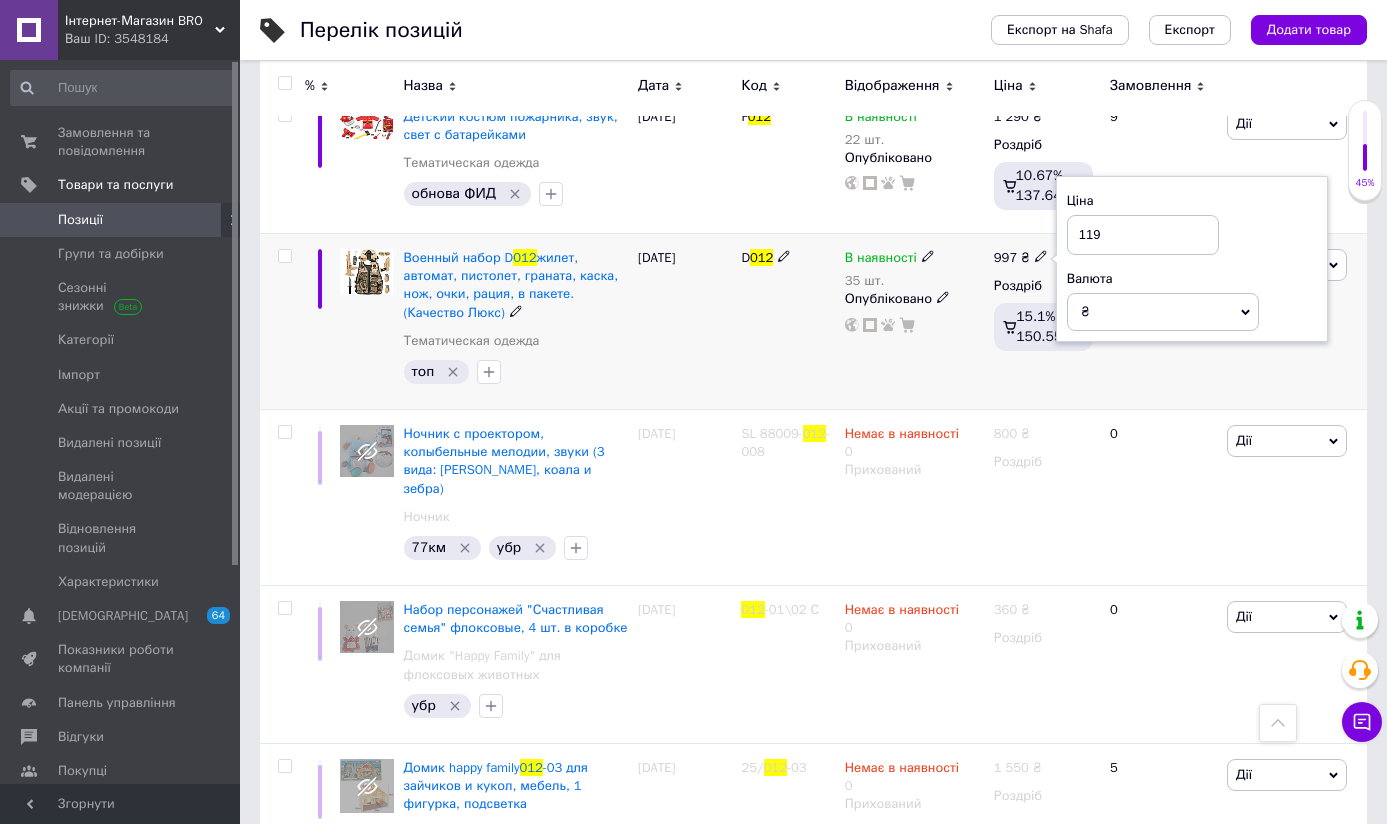 type on "1190" 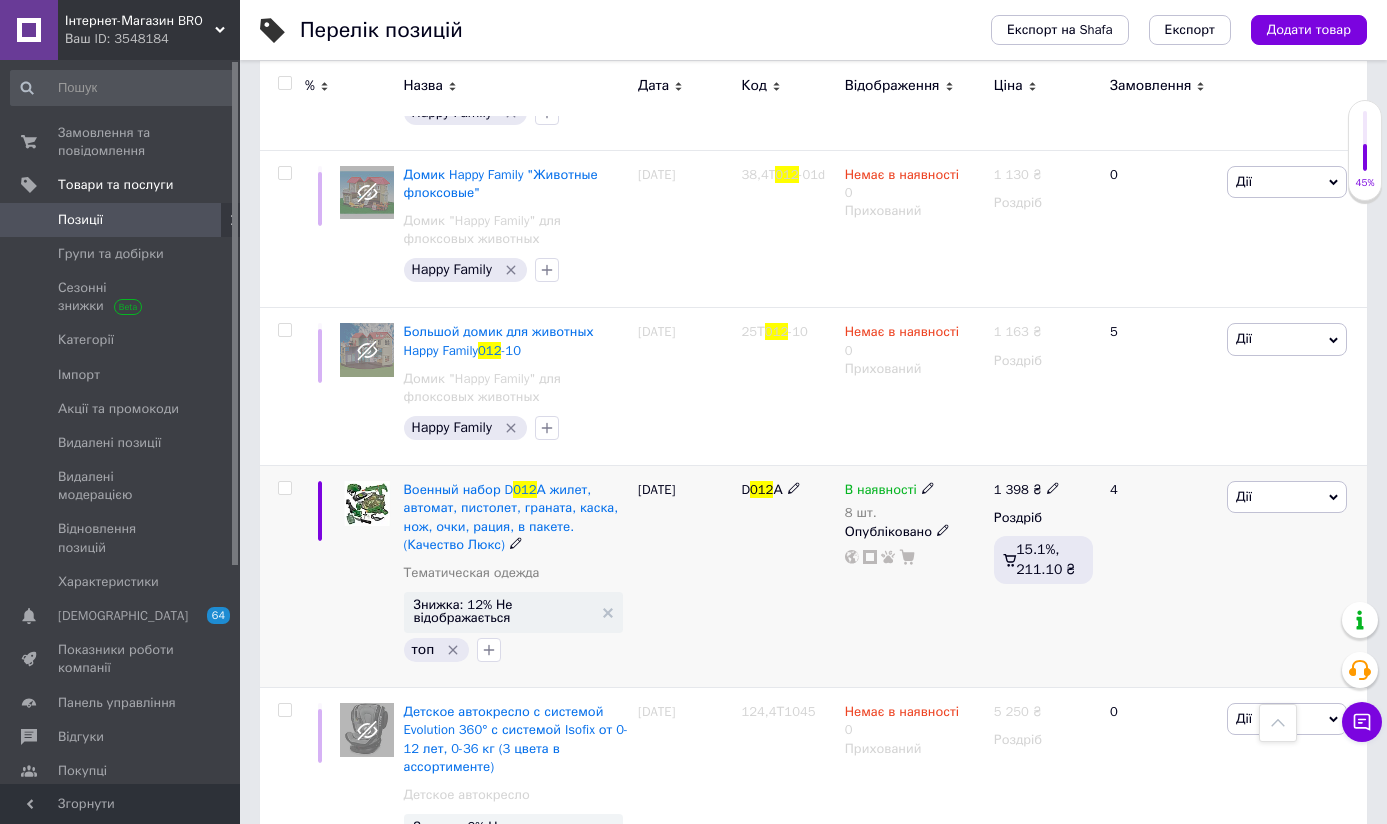 scroll, scrollTop: 1757, scrollLeft: 0, axis: vertical 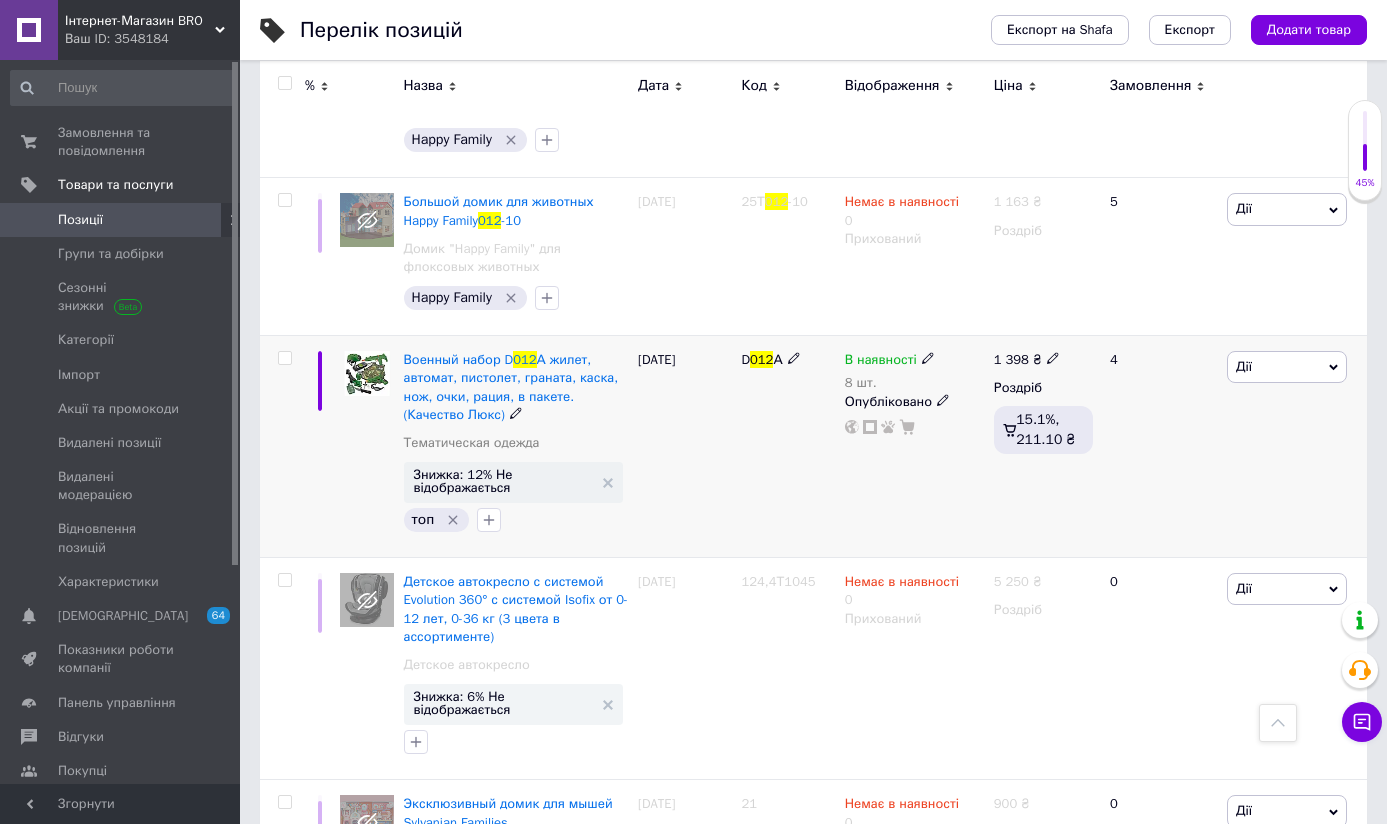 click on "Дії" at bounding box center [1244, 366] 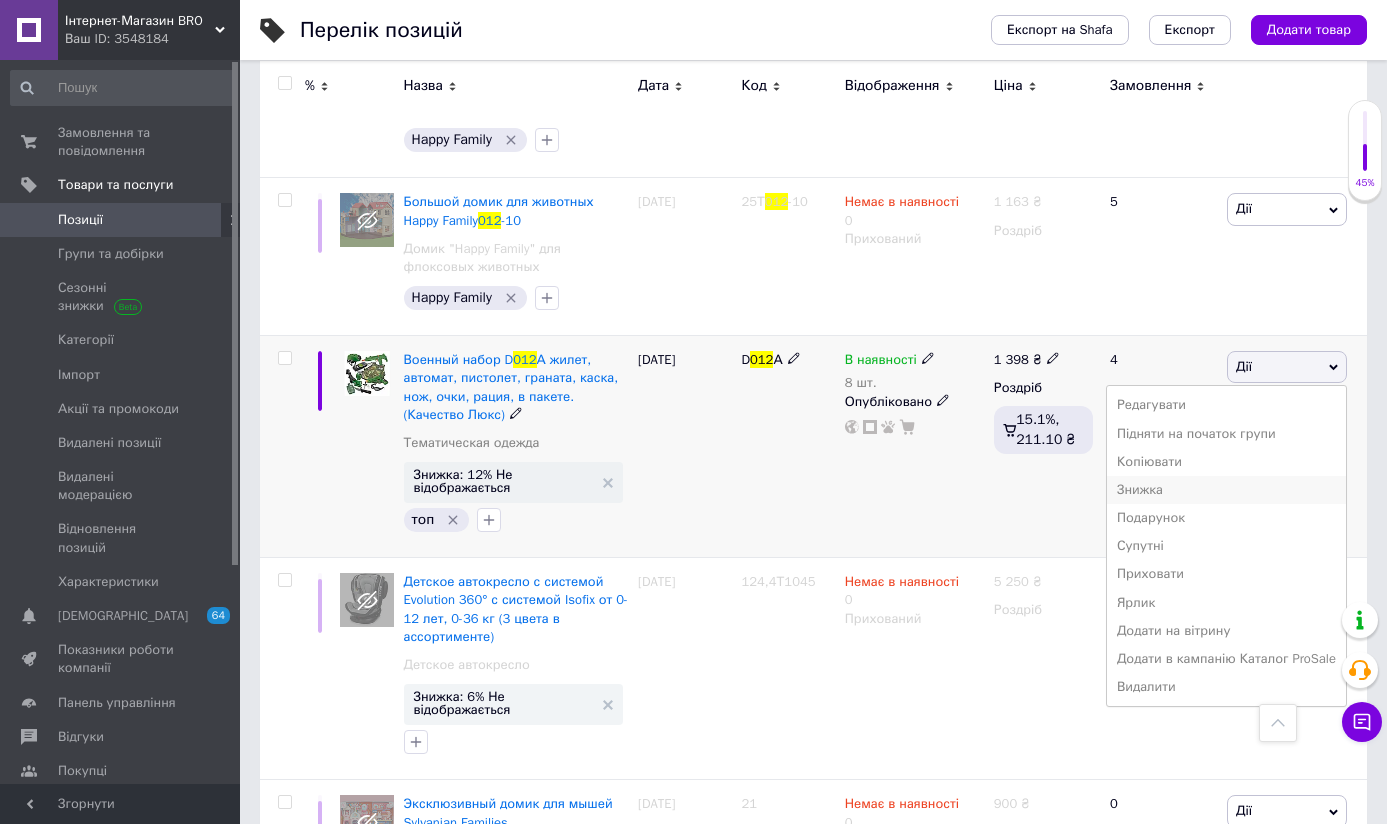 click on "Знижка" at bounding box center (1226, 490) 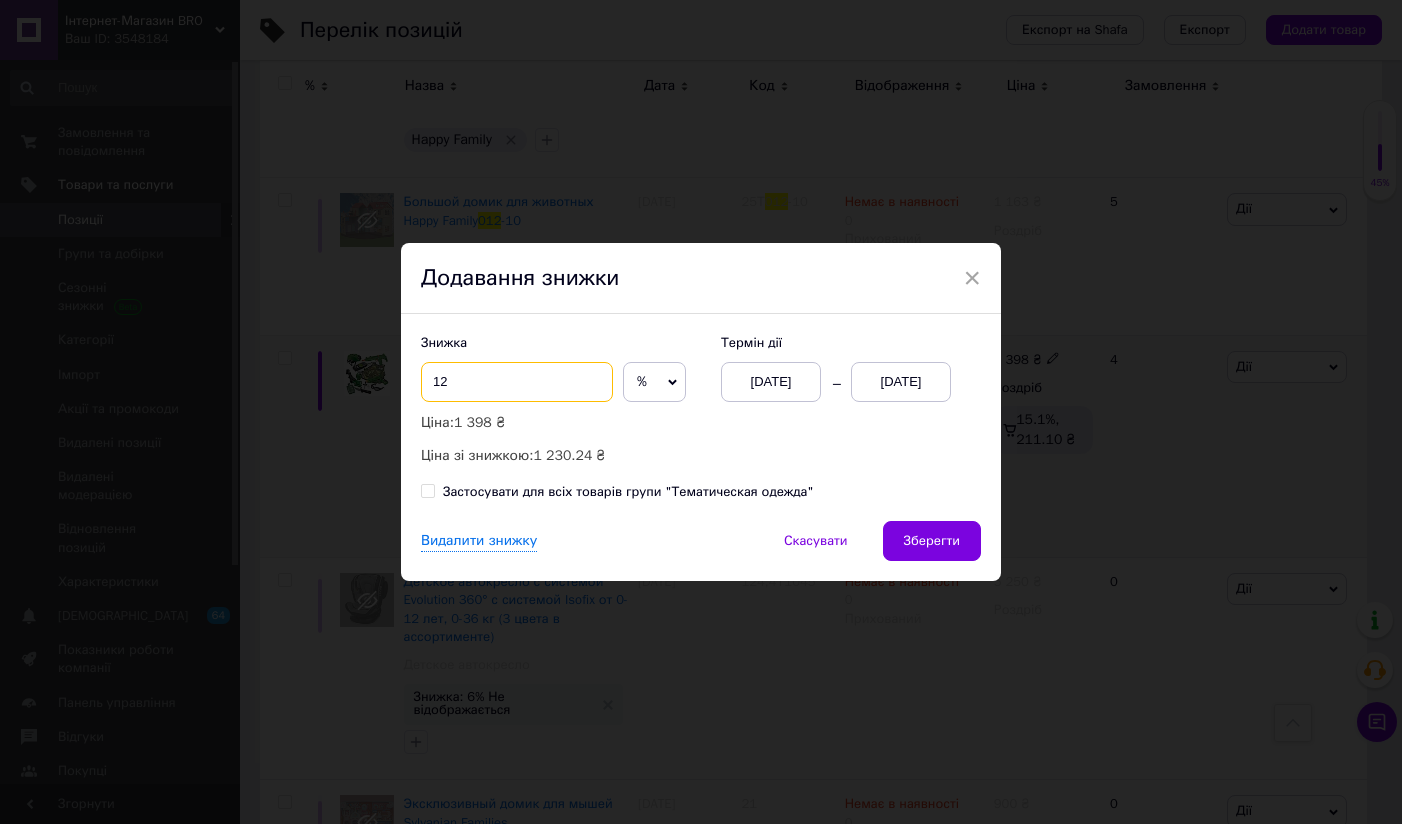 click on "12" at bounding box center (517, 382) 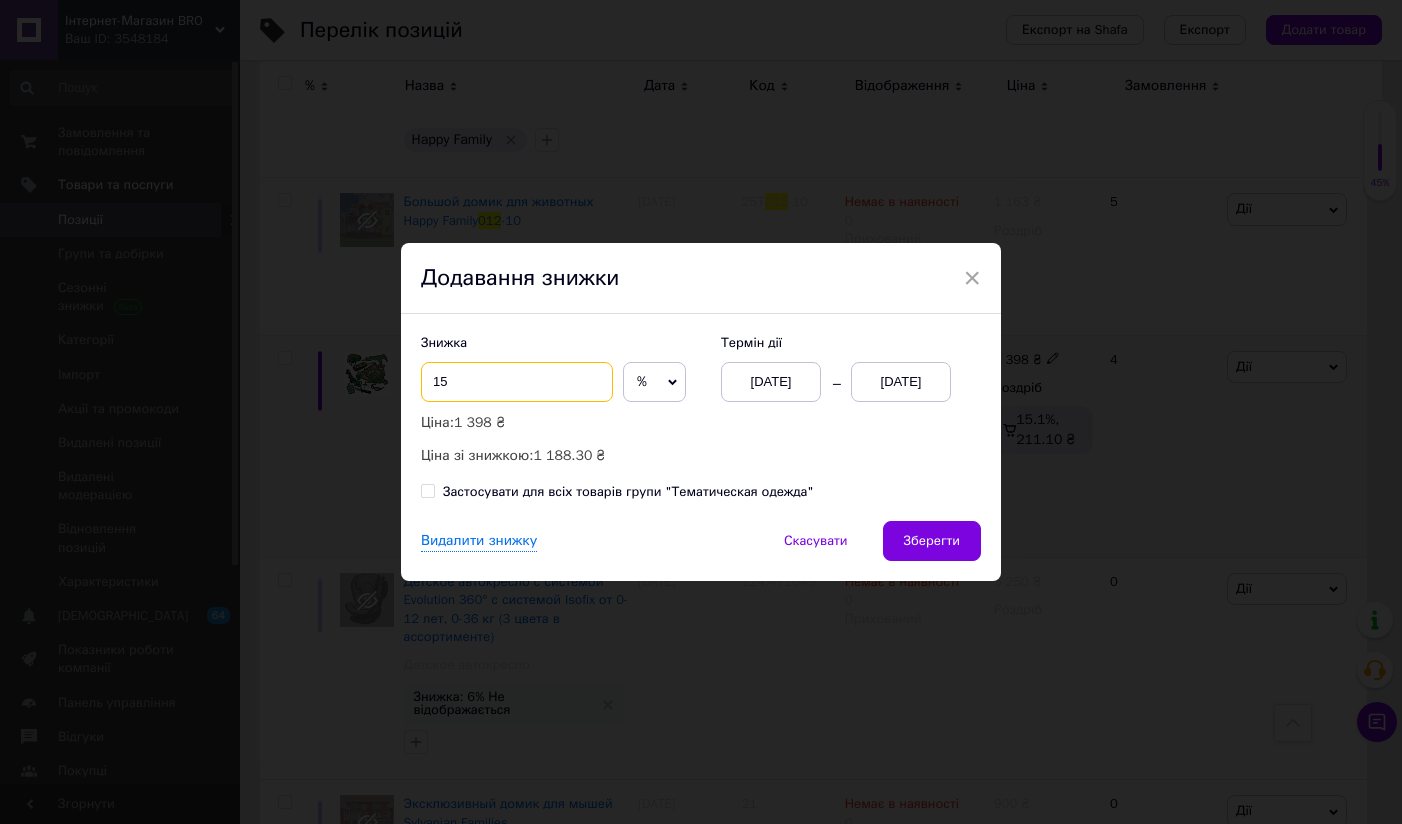 type on "1" 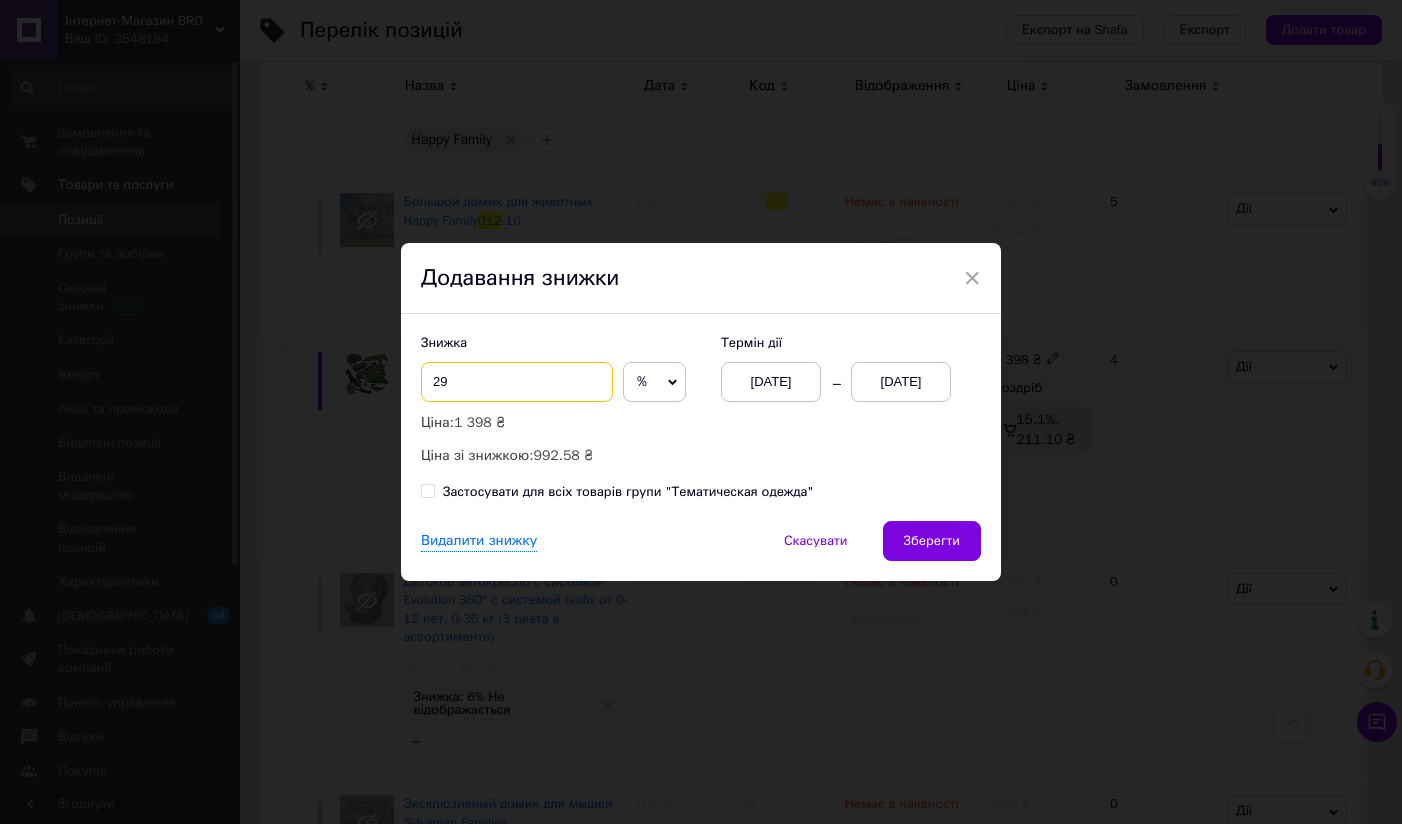 type on "29" 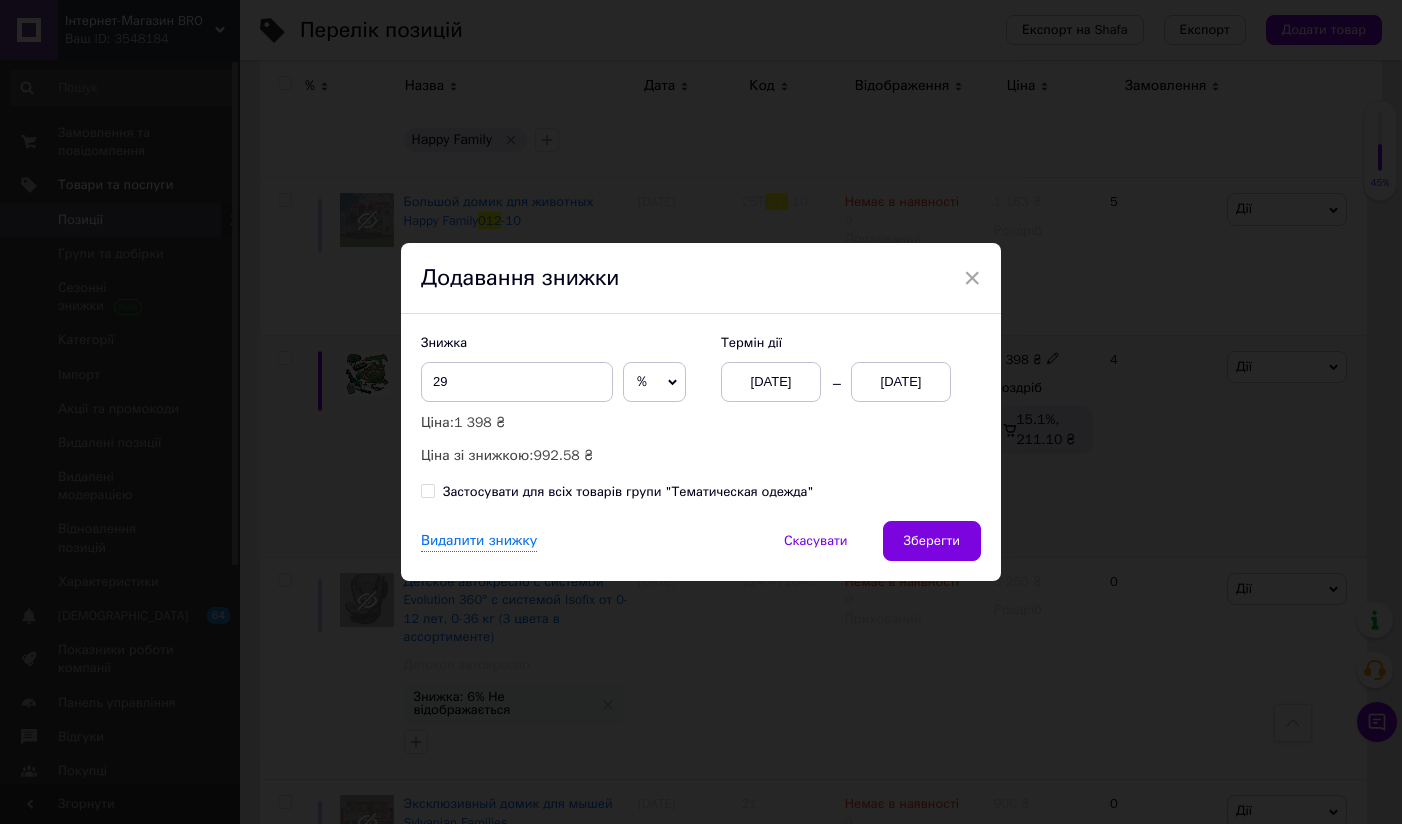 click on "[DATE]" at bounding box center [901, 382] 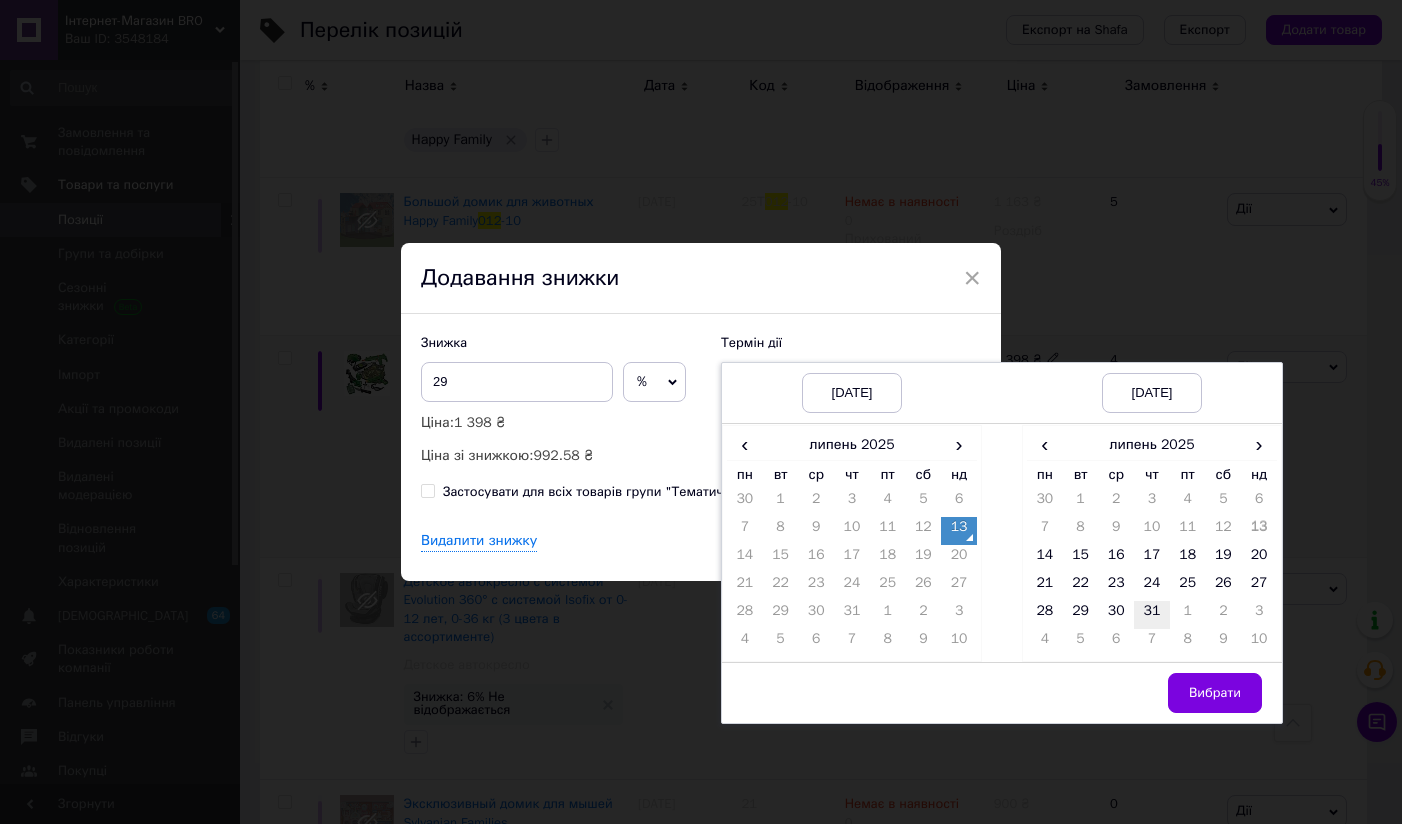 click on "31" at bounding box center [1152, 615] 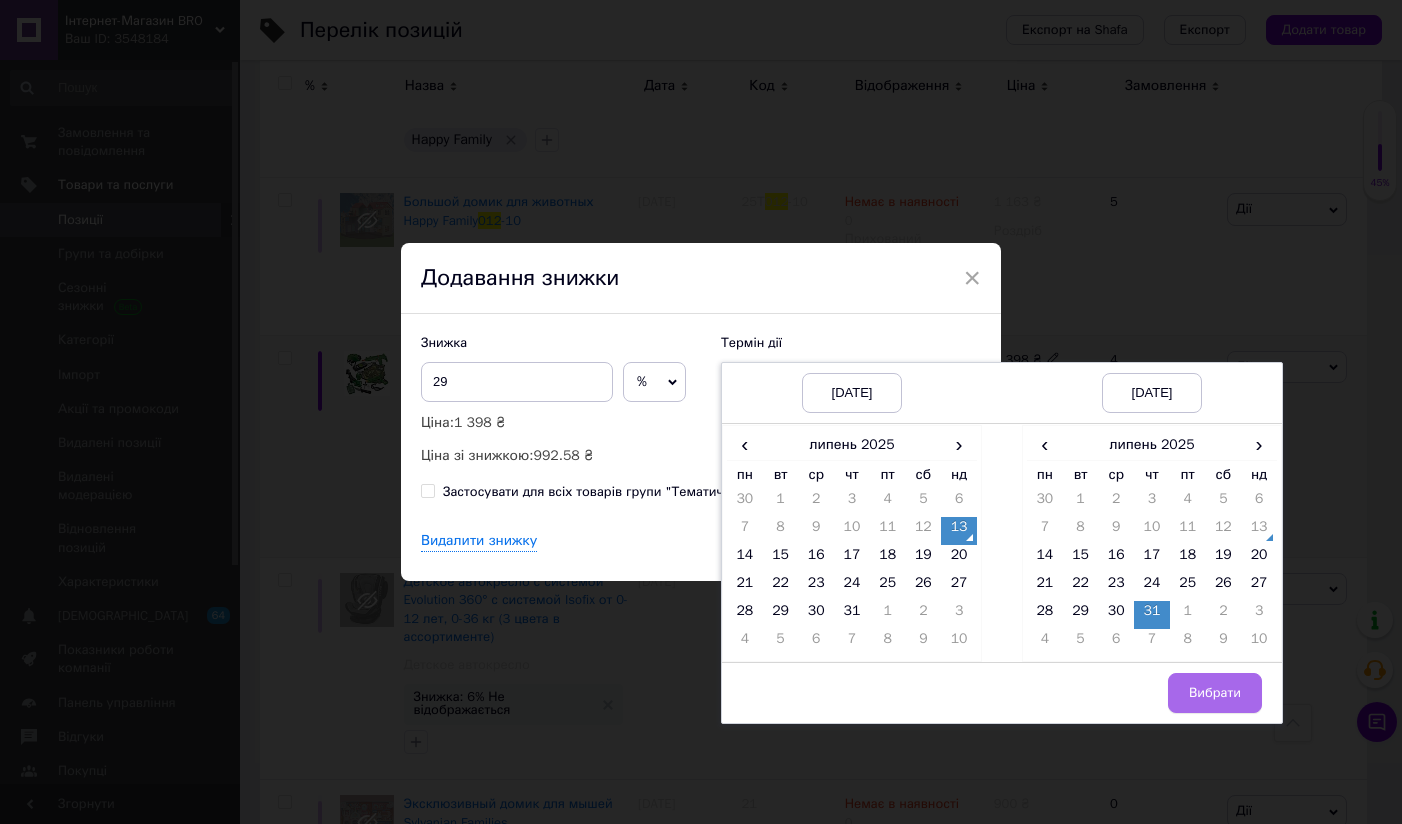 click on "Вибрати" at bounding box center (1215, 693) 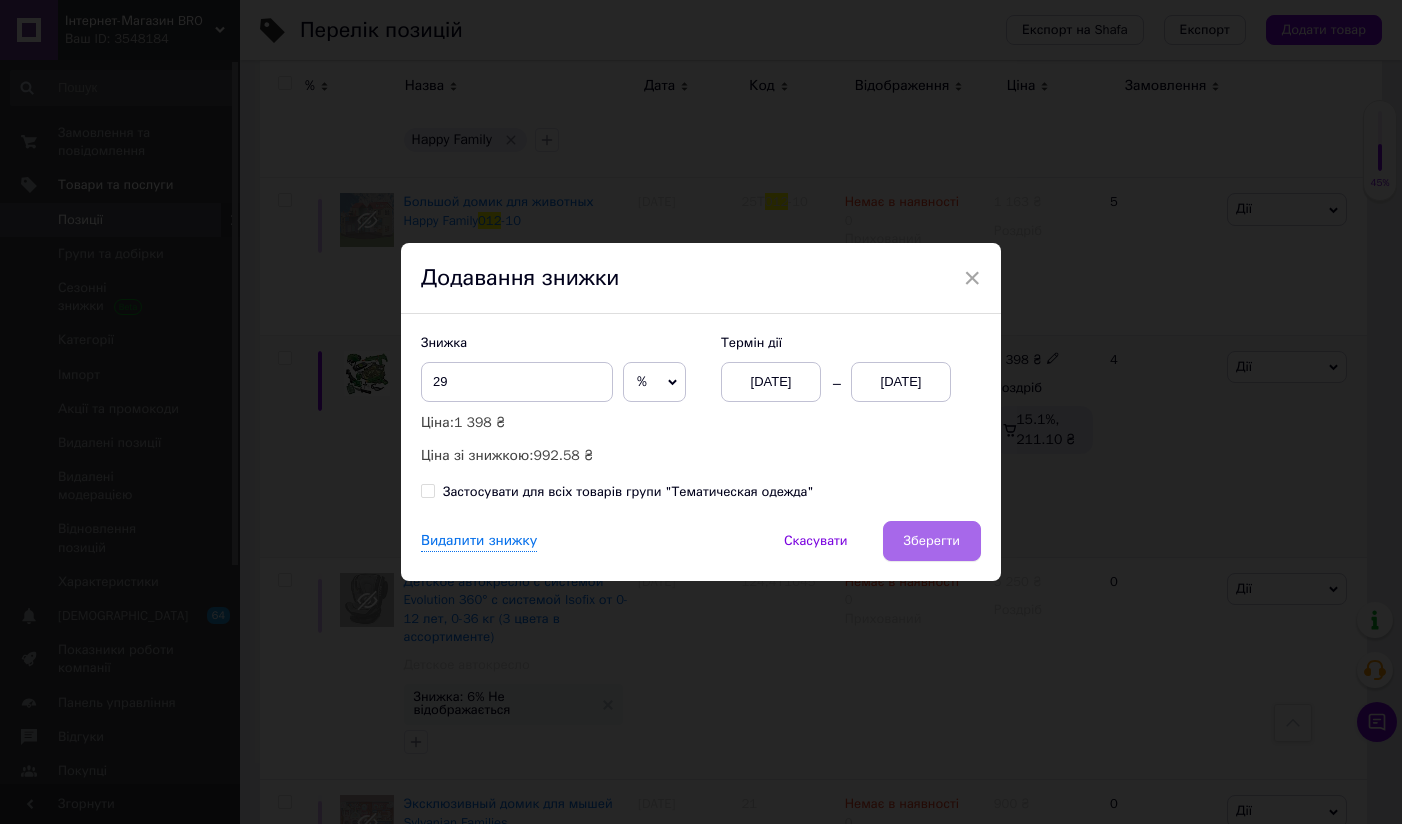 click on "Зберегти" at bounding box center [932, 541] 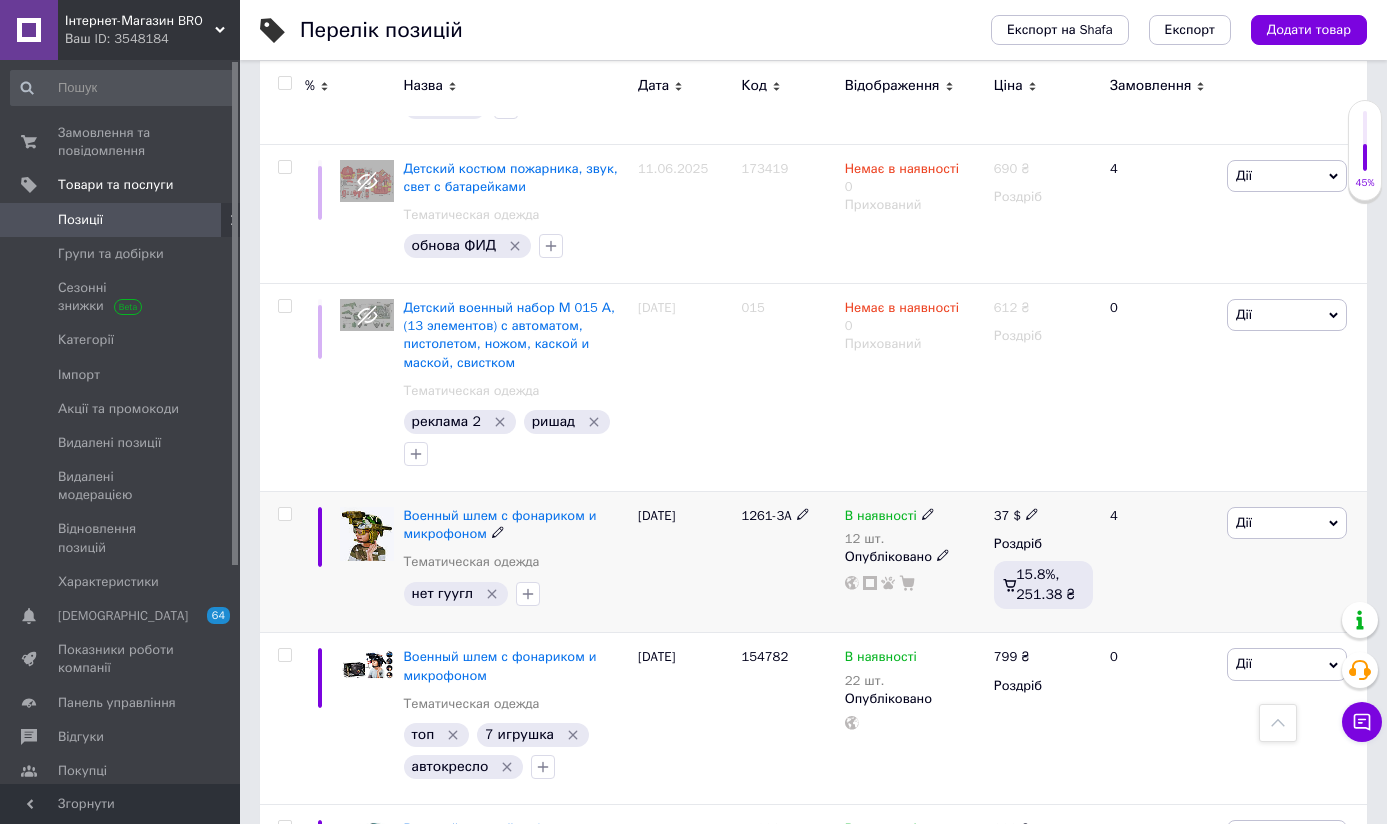 scroll, scrollTop: 2960, scrollLeft: 0, axis: vertical 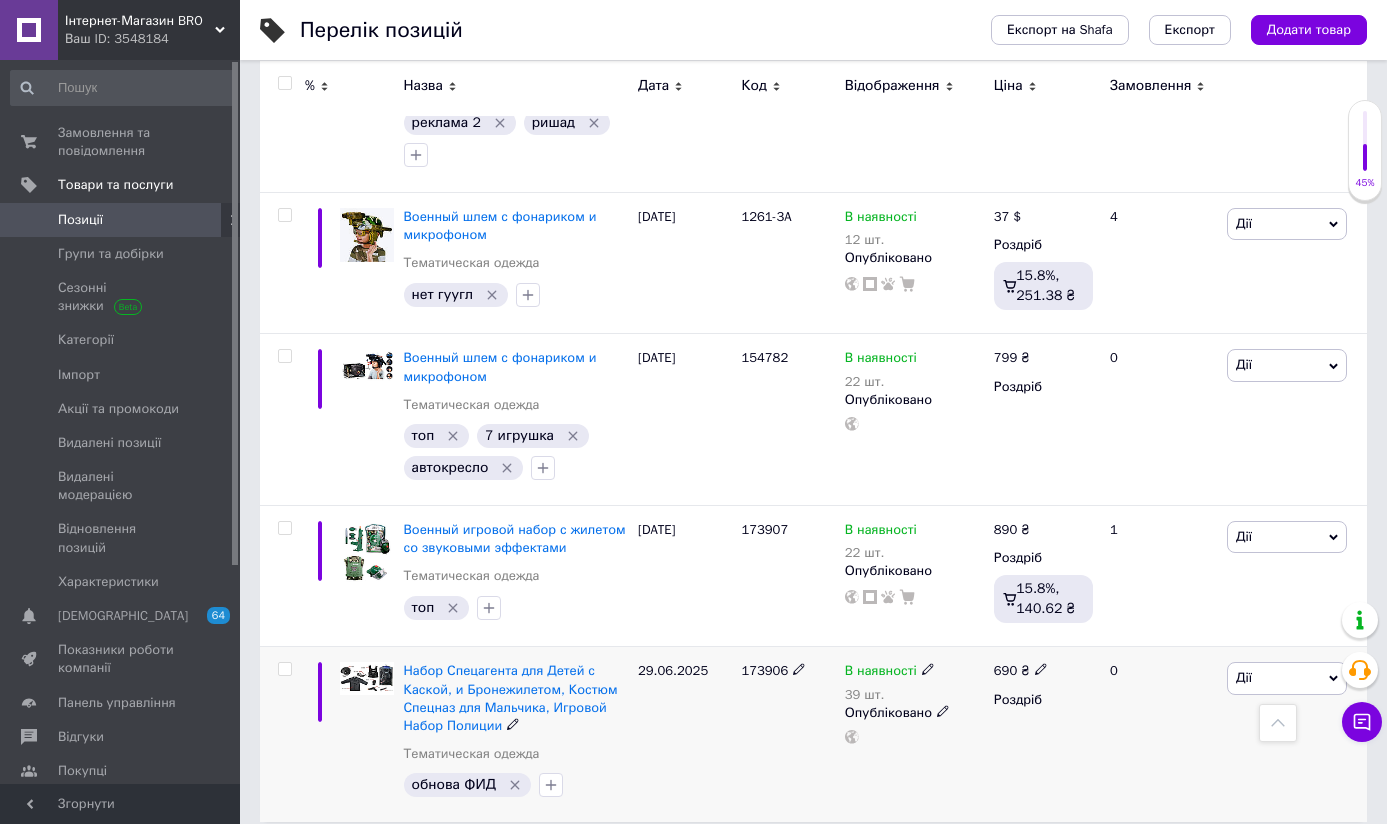 click on "173906" at bounding box center [764, 670] 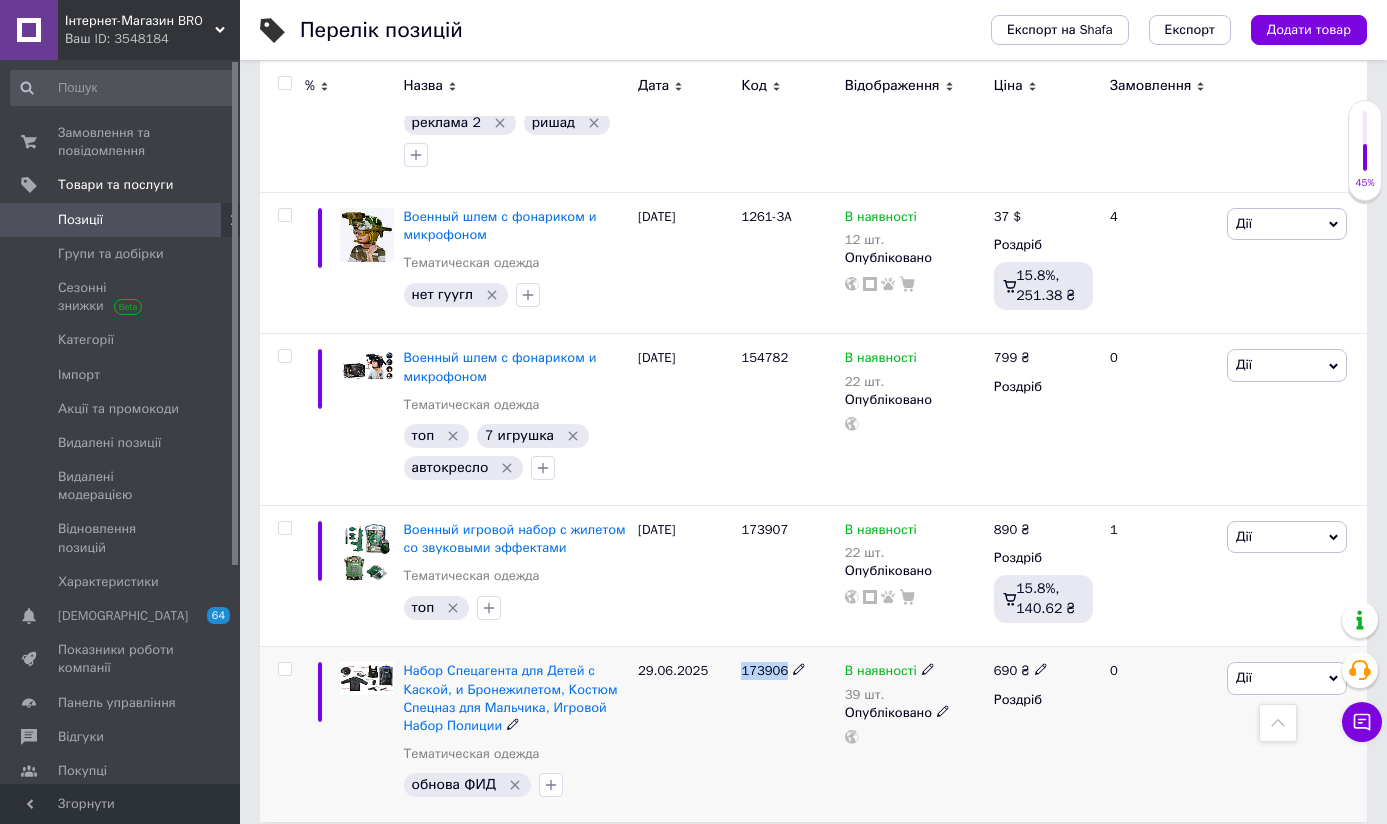 click on "173906" at bounding box center (764, 670) 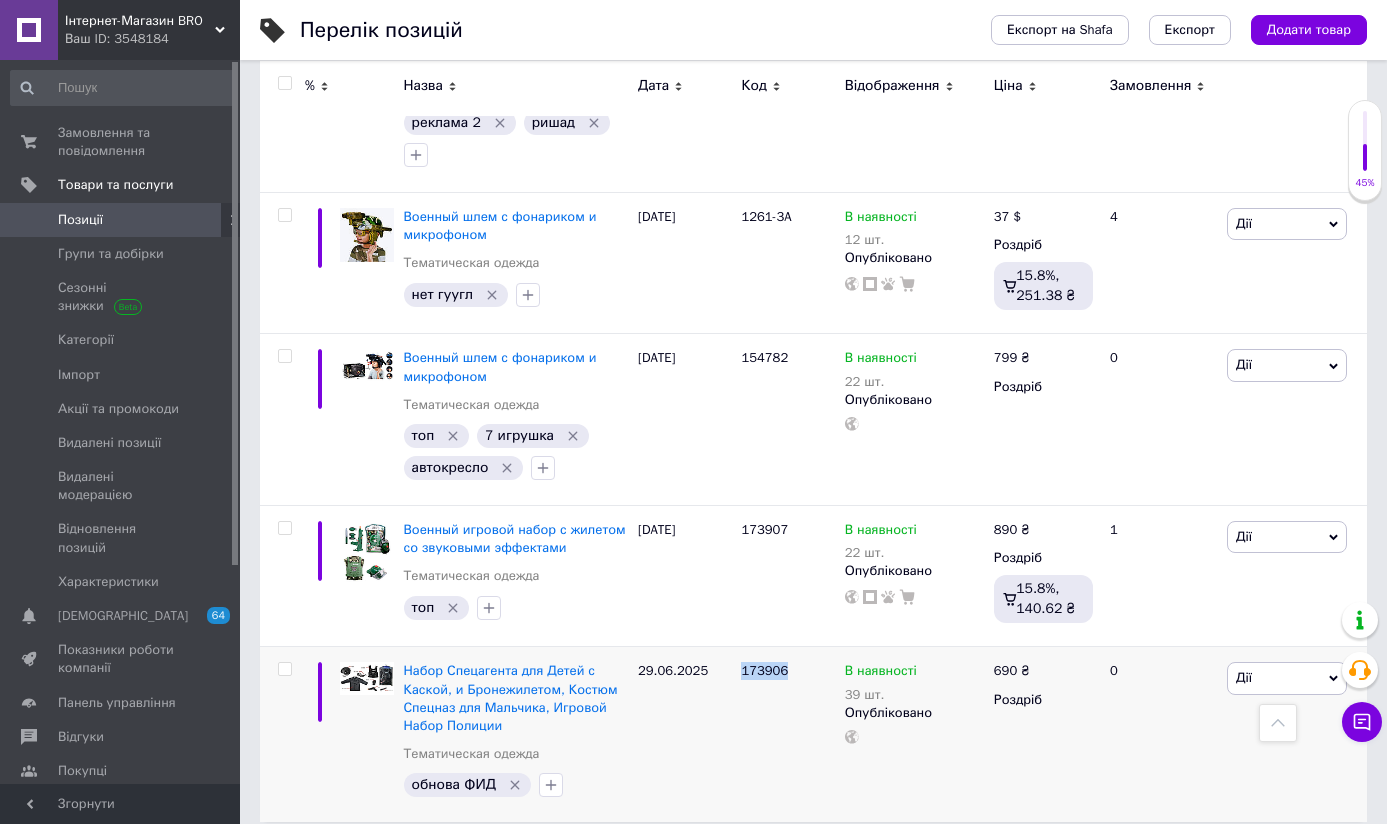 copy on "173906" 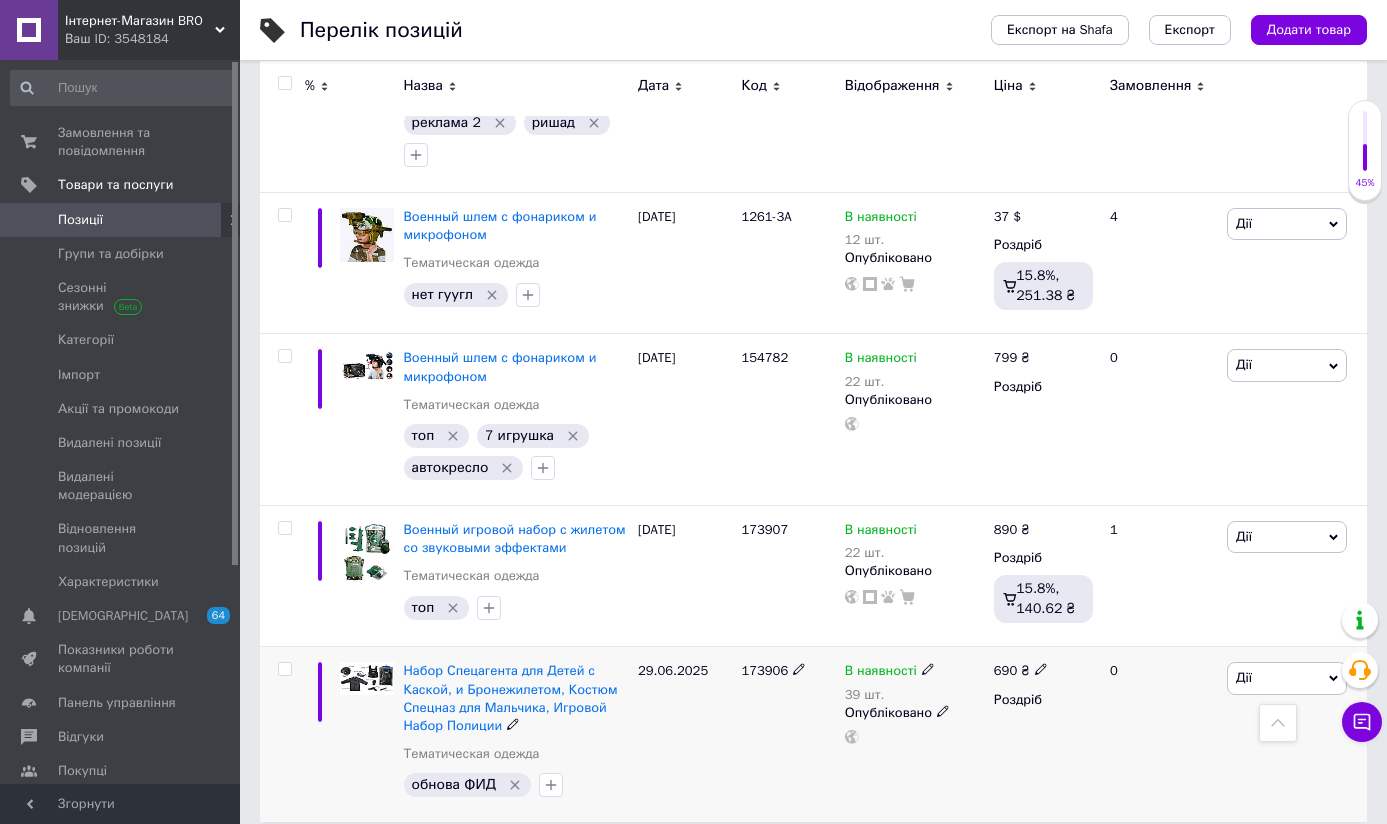 click 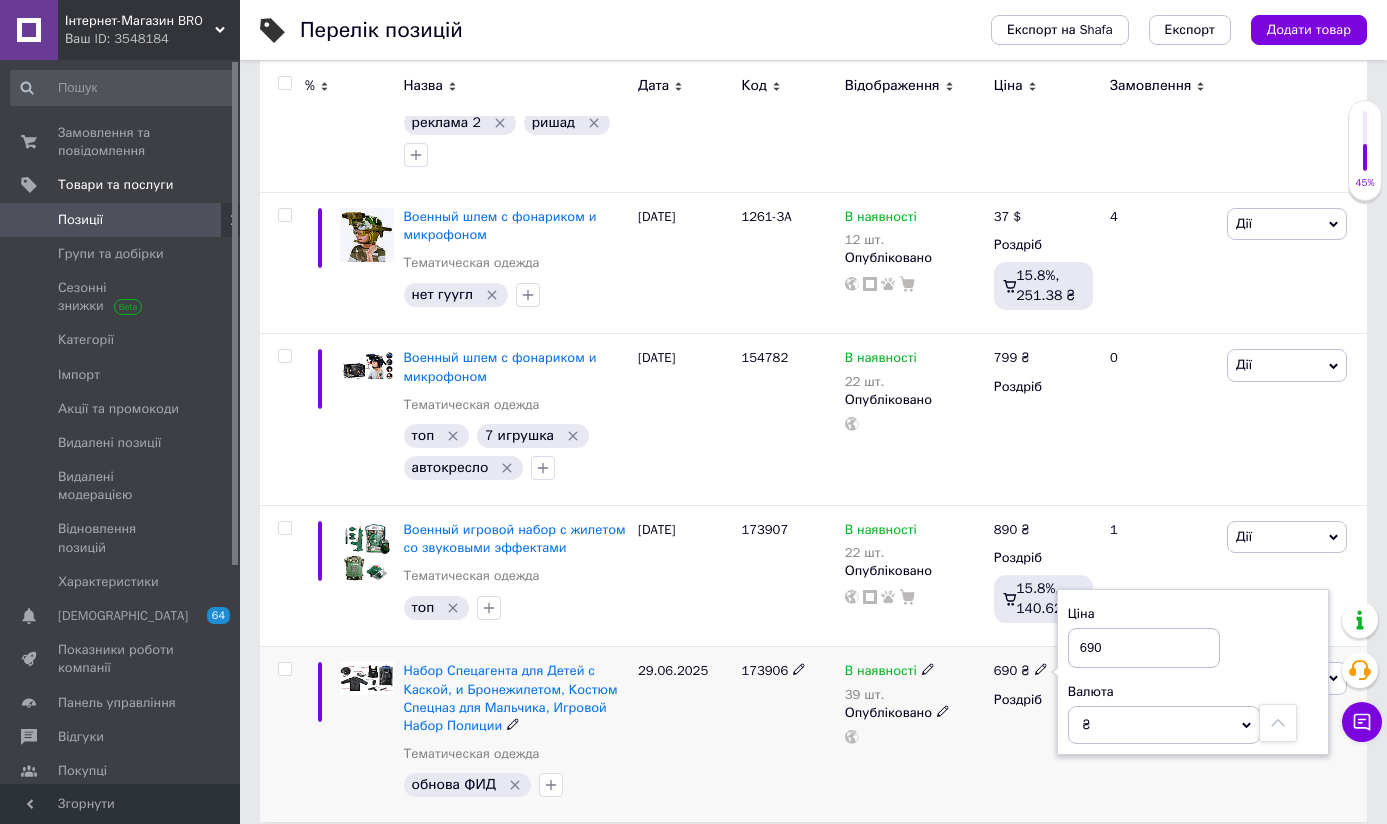 click on "690" at bounding box center (1144, 648) 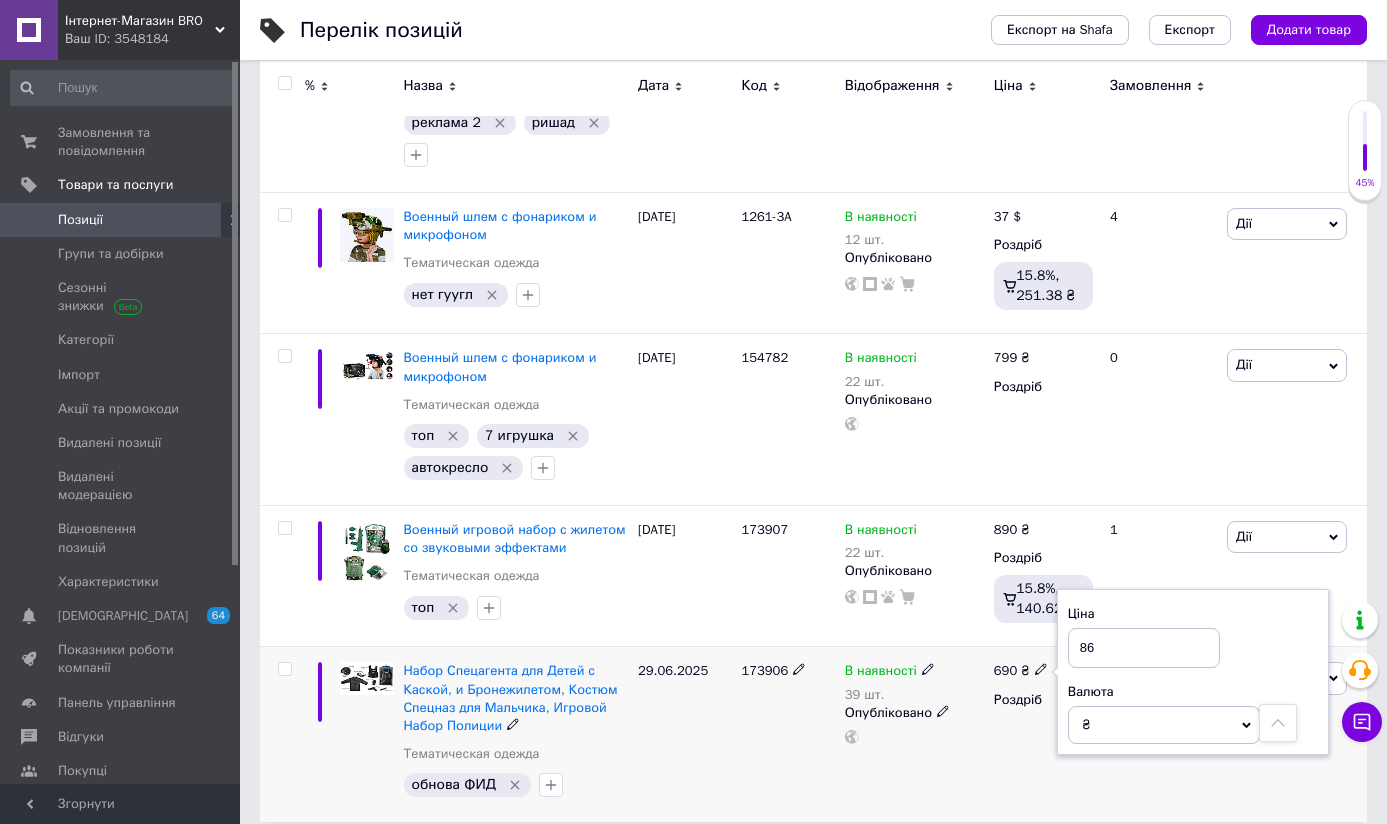 type on "860" 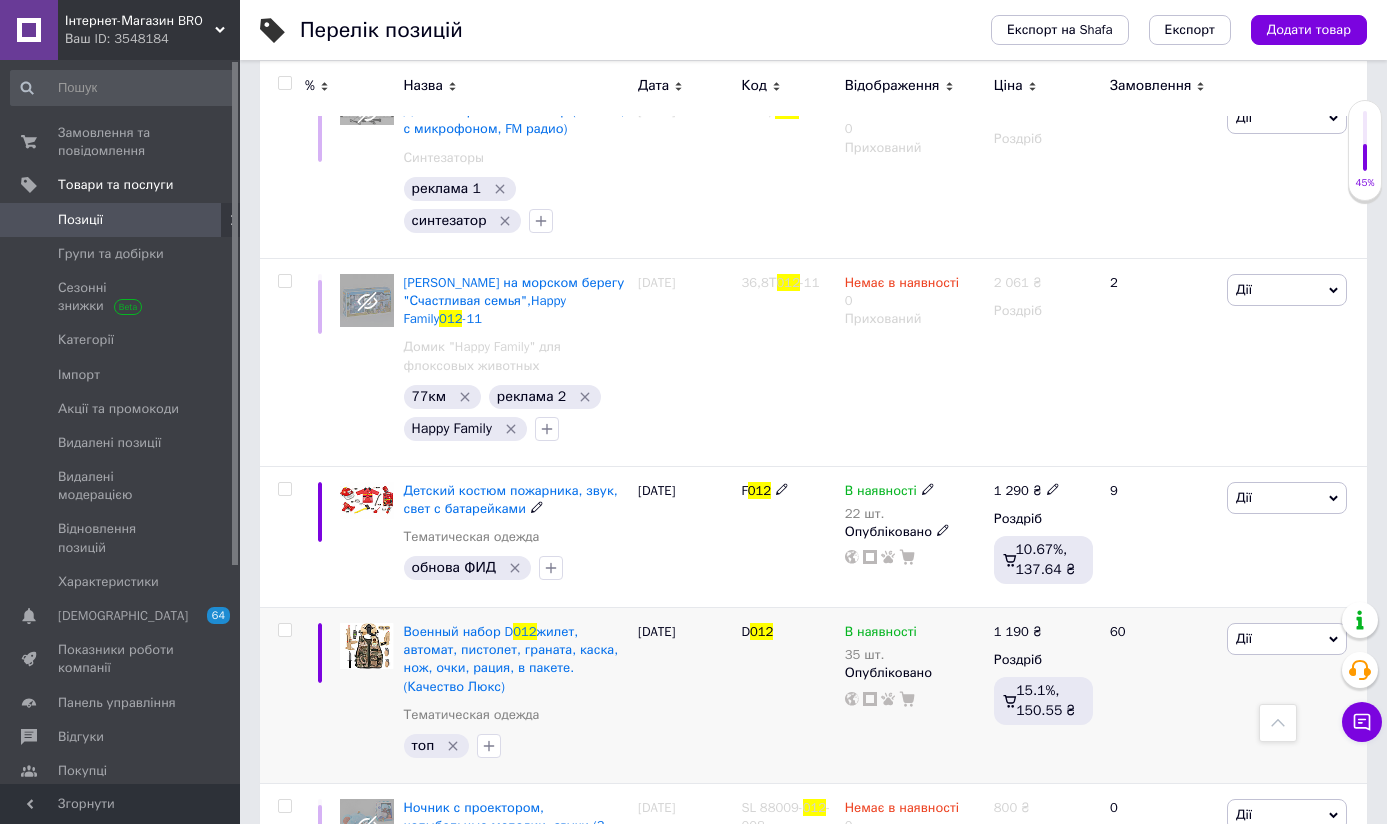 scroll, scrollTop: 0, scrollLeft: 0, axis: both 